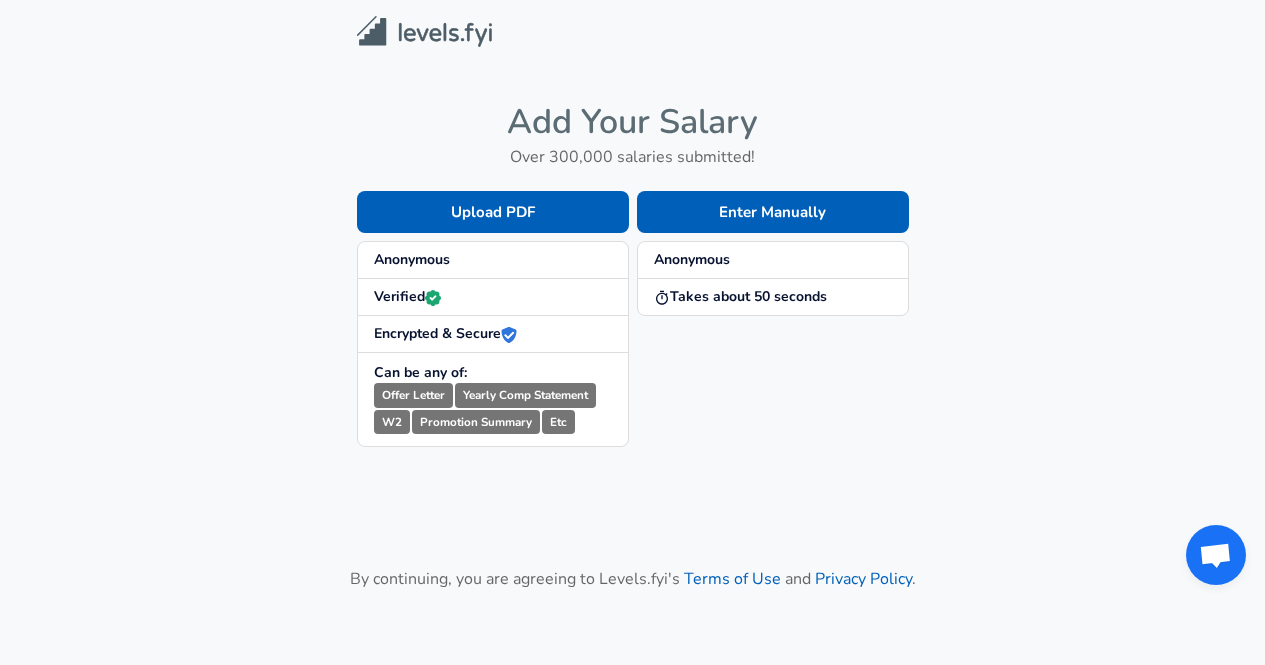 scroll, scrollTop: 0, scrollLeft: 0, axis: both 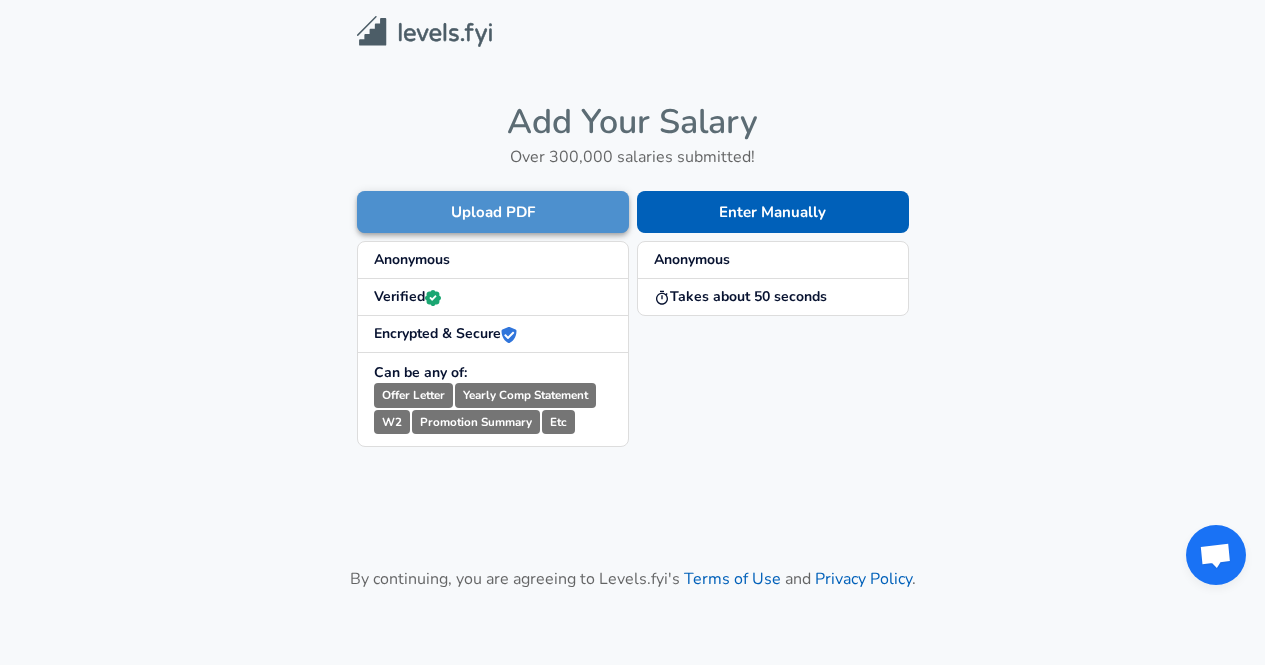 click on "Upload PDF" at bounding box center [493, 212] 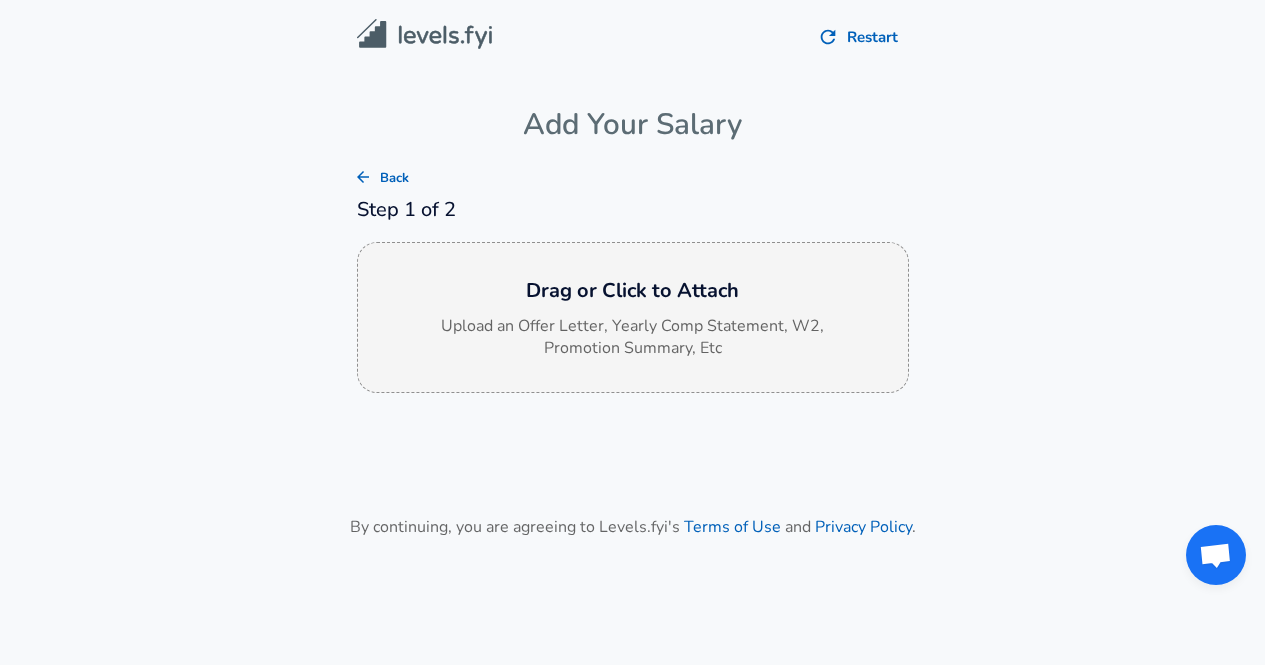 click on "Drag or Click to Attach Upload an Offer Letter, Yearly Comp Statement, W2, Promotion Summary, Etc" at bounding box center [633, 318] 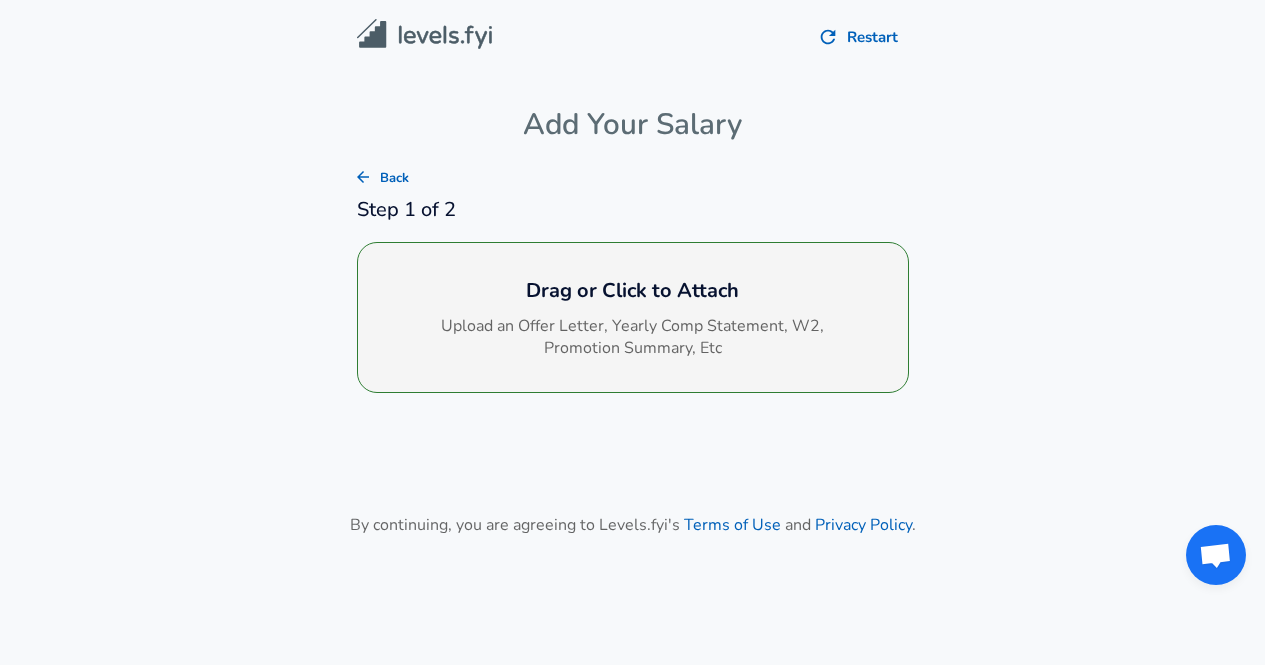 click on "Upload an Offer Letter, Yearly Comp Statement, W2, Promotion Summary, Etc" at bounding box center [633, 338] 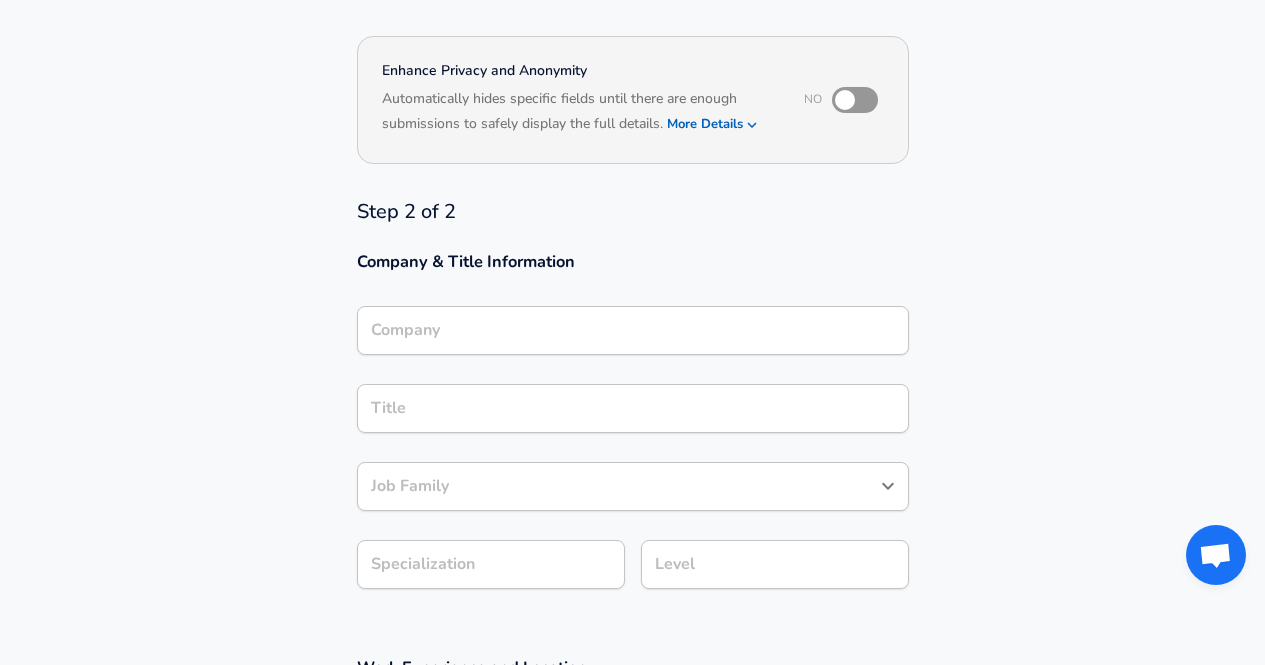 scroll, scrollTop: 373, scrollLeft: 0, axis: vertical 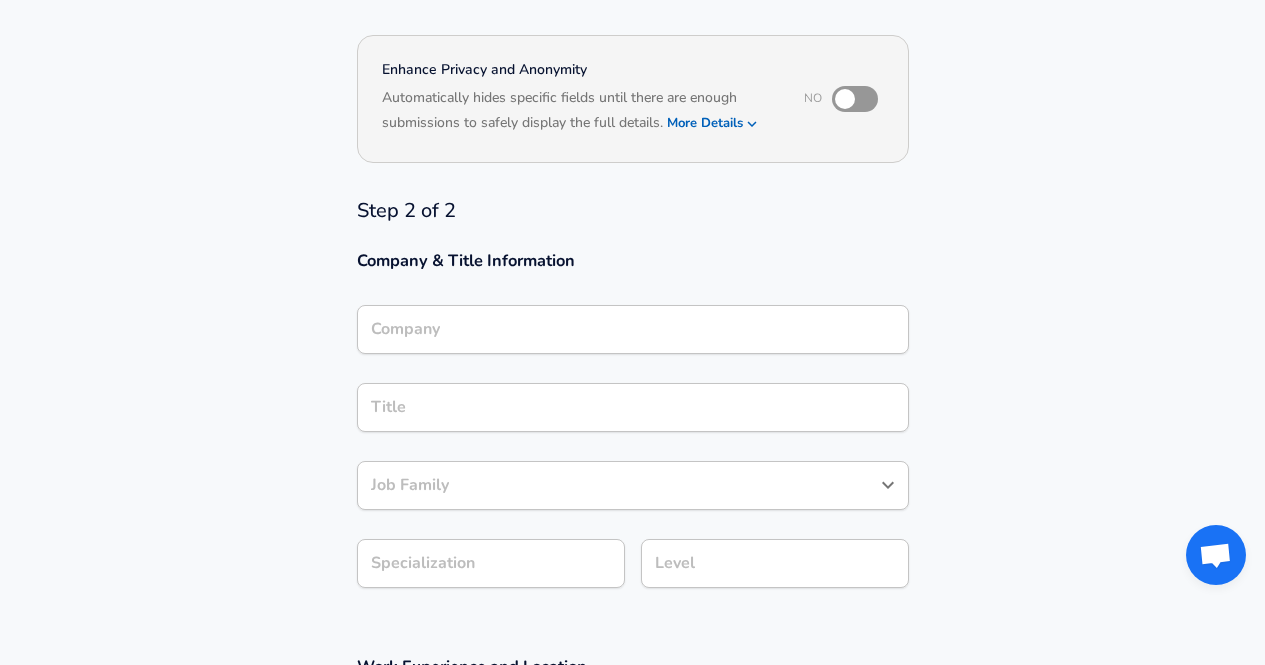 click on "Company" at bounding box center (633, 329) 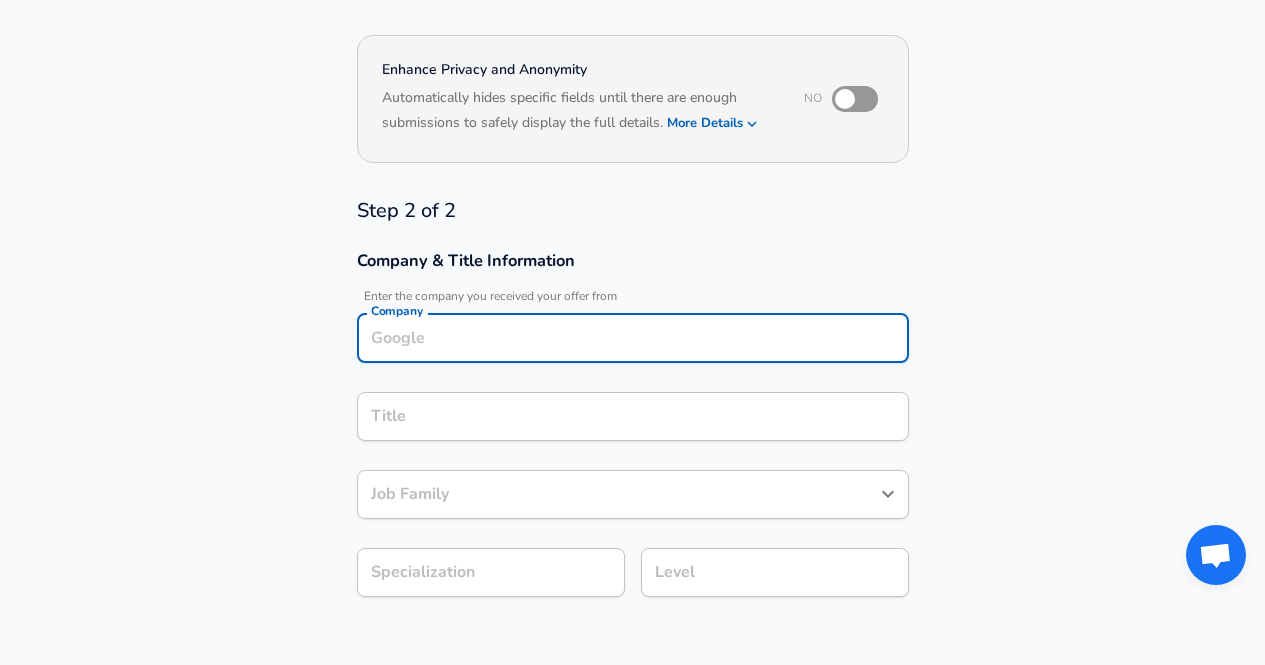 scroll, scrollTop: 393, scrollLeft: 0, axis: vertical 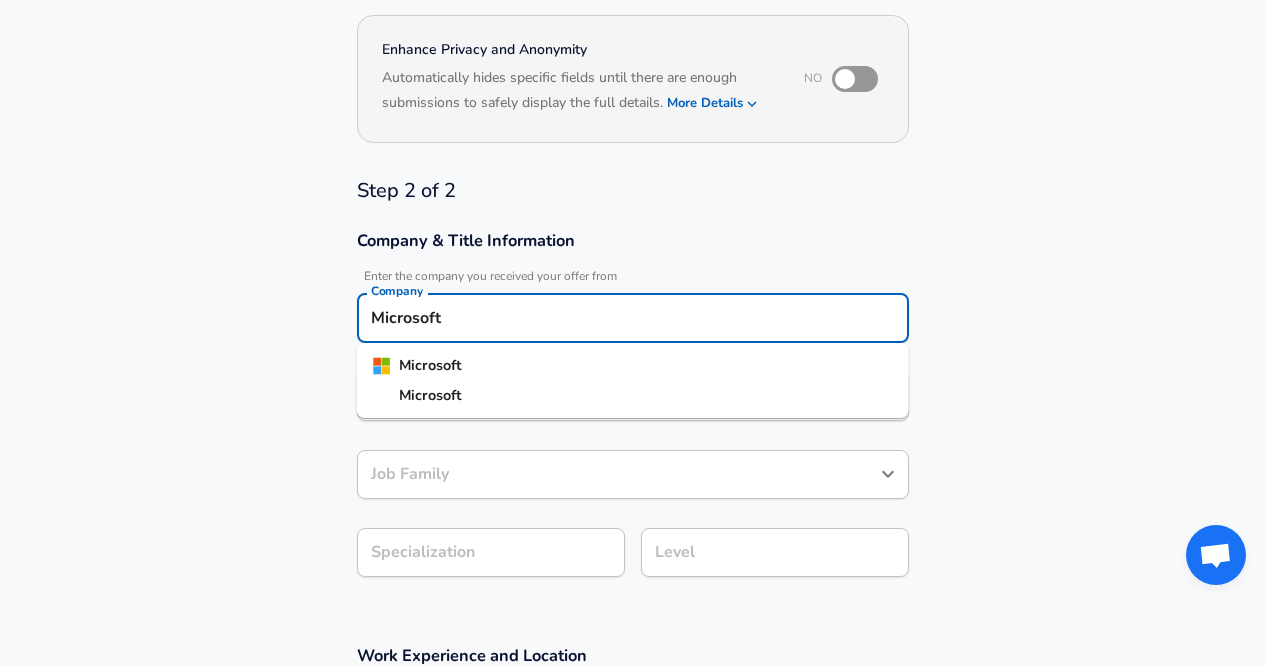 type on "Microsoft" 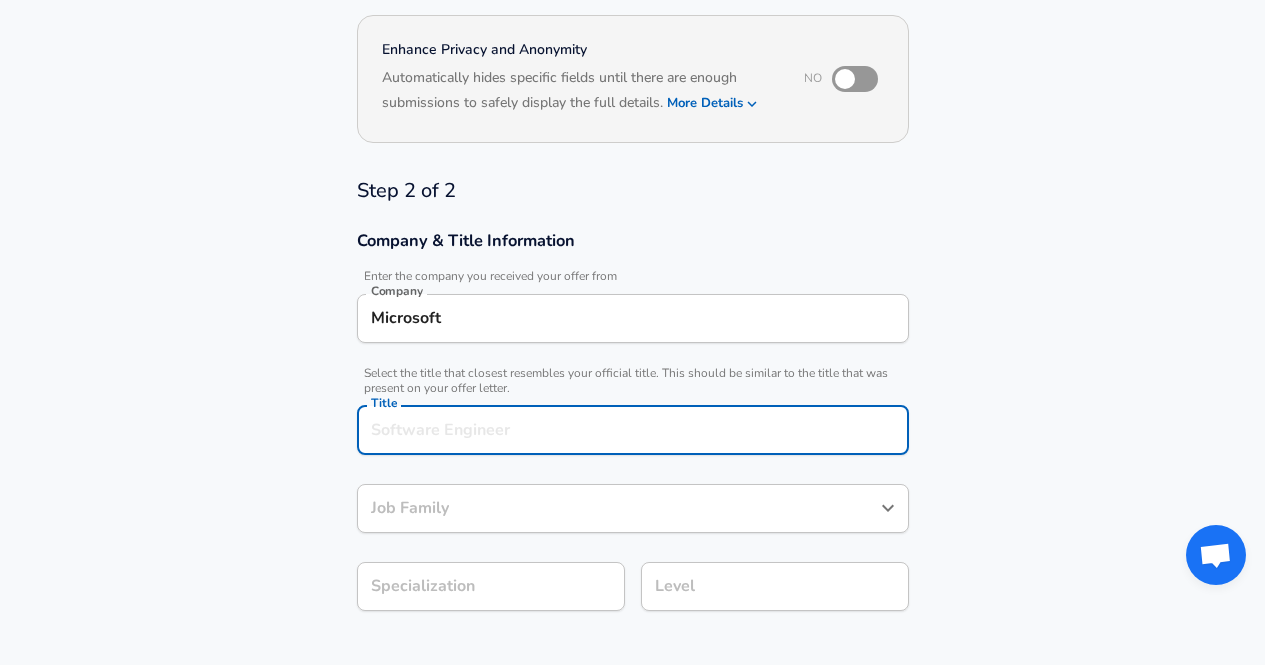 scroll, scrollTop: 433, scrollLeft: 0, axis: vertical 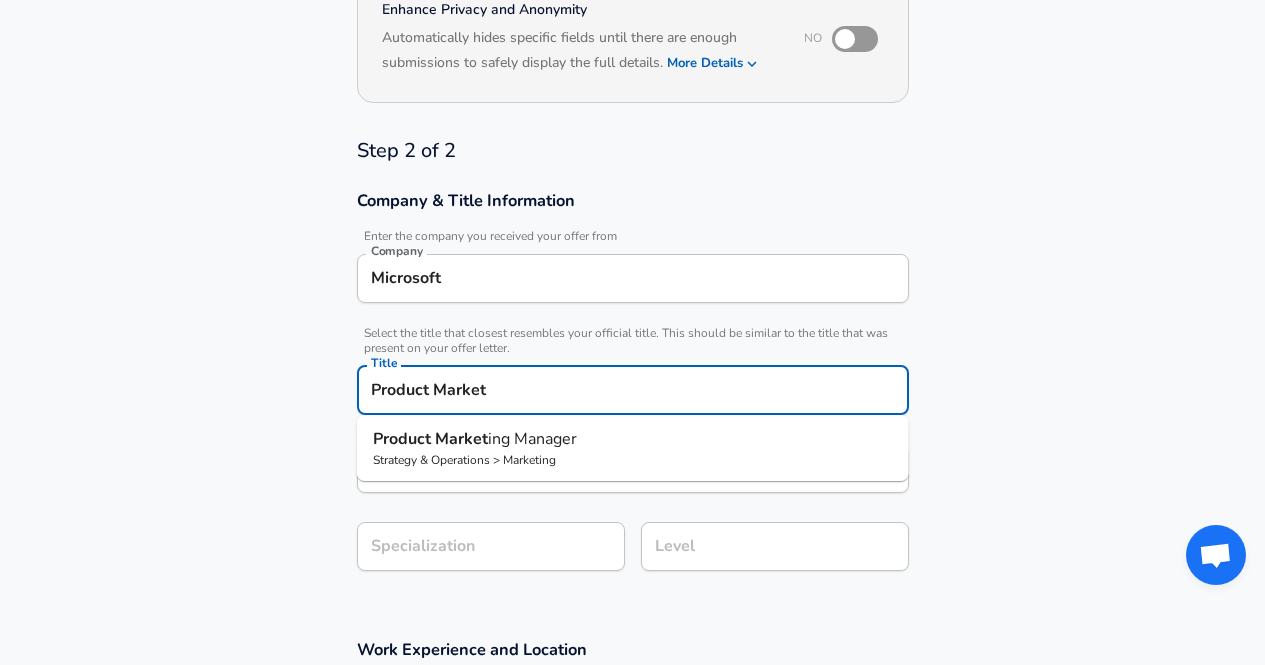 click on "Product     Market ing Manager" at bounding box center [633, 439] 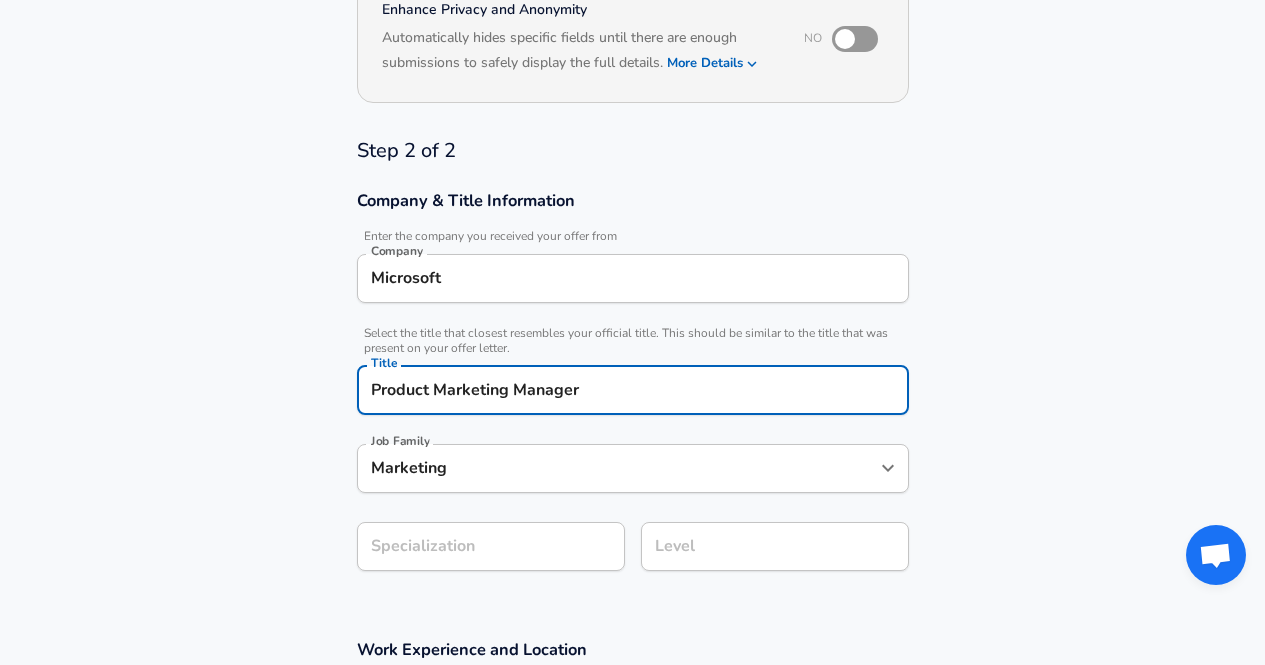 type on "Product Marketing Manager" 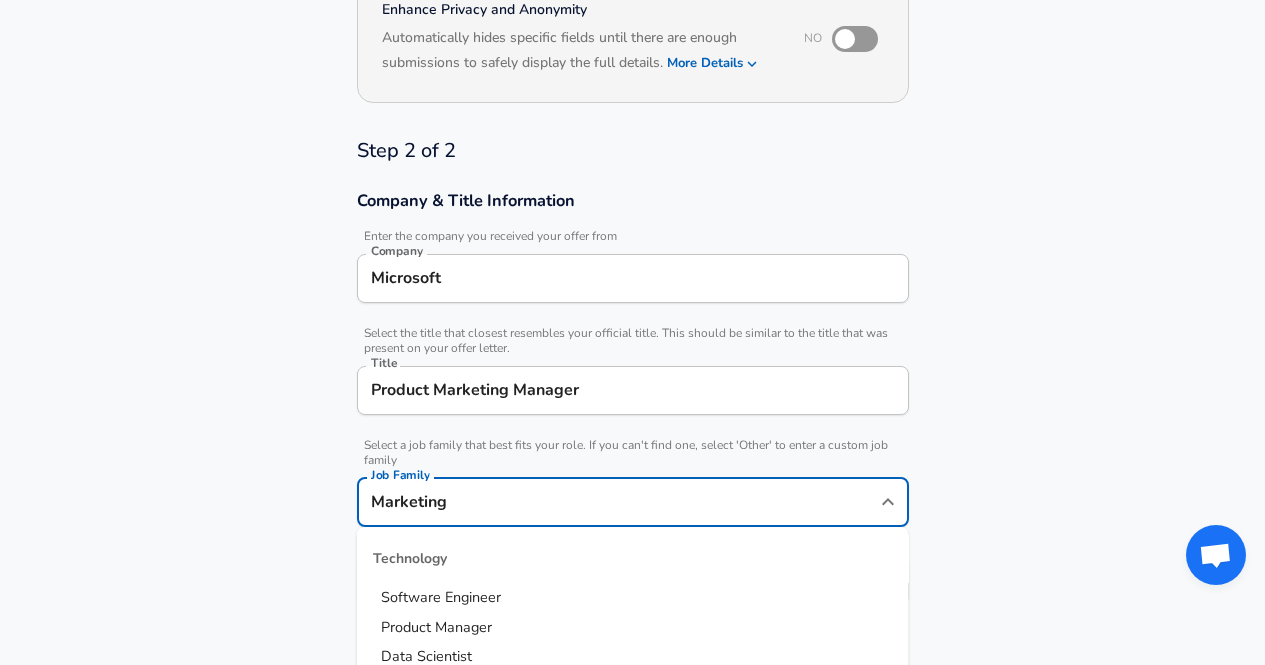 scroll, scrollTop: 473, scrollLeft: 0, axis: vertical 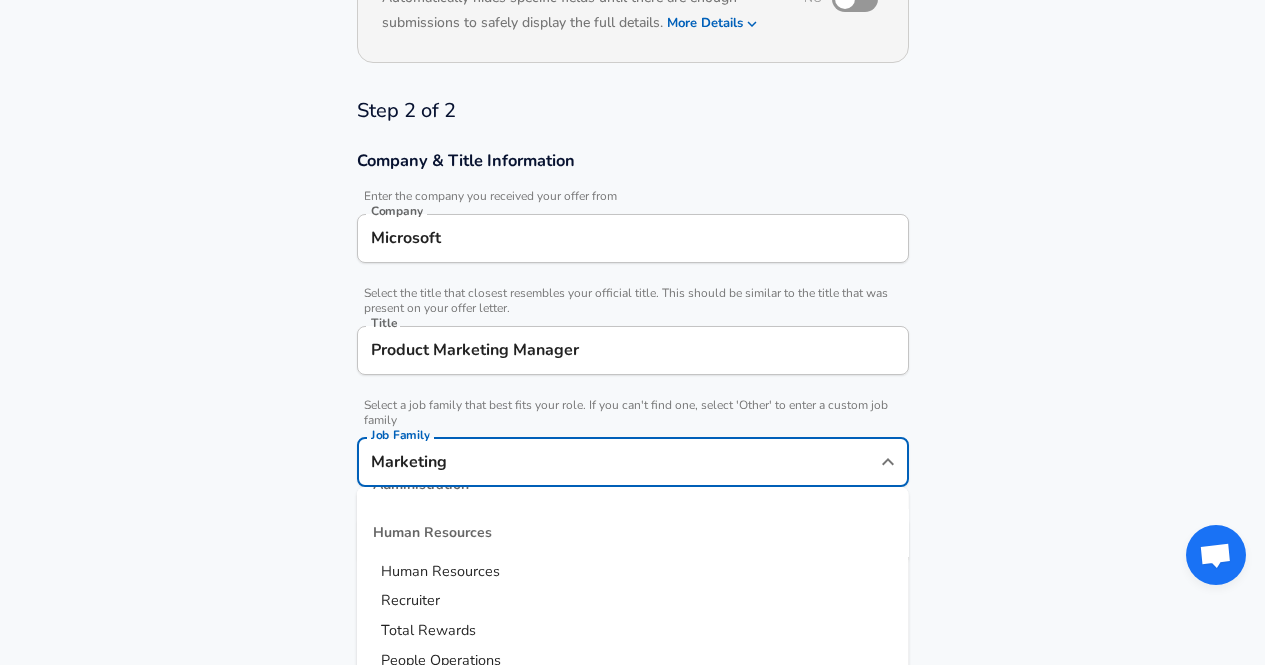 click on "Company & Title Information   Enter the company you received your offer from Company Microsoft Company   Select the title that closest resembles your official title. This should be similar to the title that was present on your offer letter. Title Product Marketing Manager Title   Select a job family that best fits your role. If you can't find one, select 'Other' to enter a custom job family Job Family Marketing Job Family Technology Software Engineer Product Manager Data Scientist Software Engineering Manager Technical Program Manager Solution Architect Program Manager Project Manager Data Science Manager Technical Writer Engineering Biomedical Engineer Civil Engineer Hardware Engineer Mechanical Engineer Geological Engineer Electrical Engineer Controls Engineer Chemical Engineer Aerospace Engineer Materials Engineer Optical Engineer MEP Engineer Prompt Engineer Business Management Consultant Business Development Sales Sales Legal Legal Sales Sales Engineer Legal Regulatory Affairs Sales Customer Success" at bounding box center (632, 368) 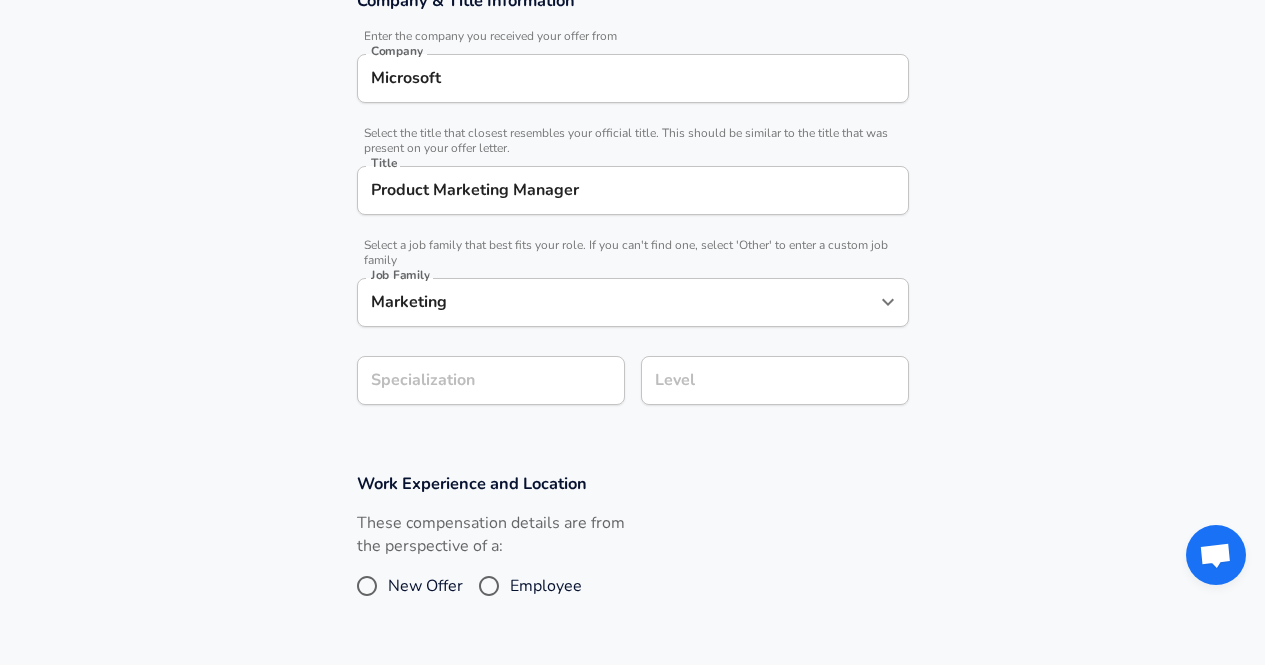 click on "Company & Title Information   Enter the company you received your offer from Company Microsoft Company   Select the title that closest resembles your official title. This should be similar to the title that was present on your offer letter. Title Product Marketing Manager Title   Select a job family that best fits your role. If you can't find one, select 'Other' to enter a custom job family Job Family Marketing Job Family Specialization Specialization Level Level" at bounding box center [632, 208] 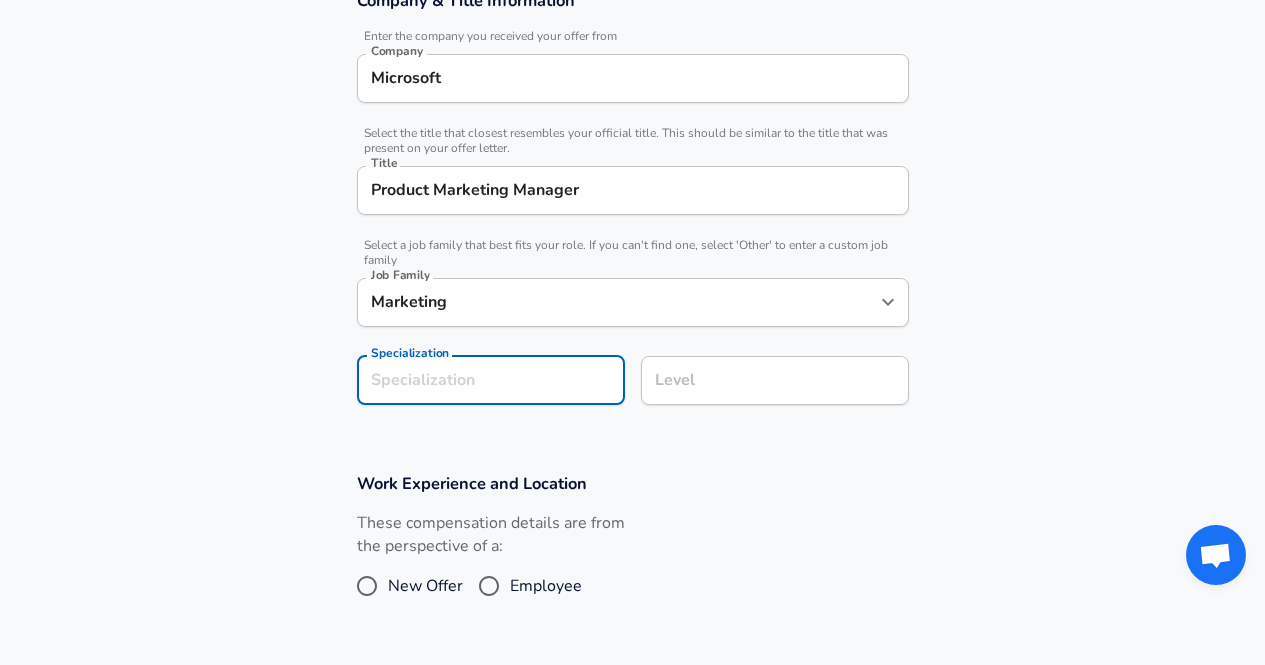 scroll, scrollTop: 693, scrollLeft: 0, axis: vertical 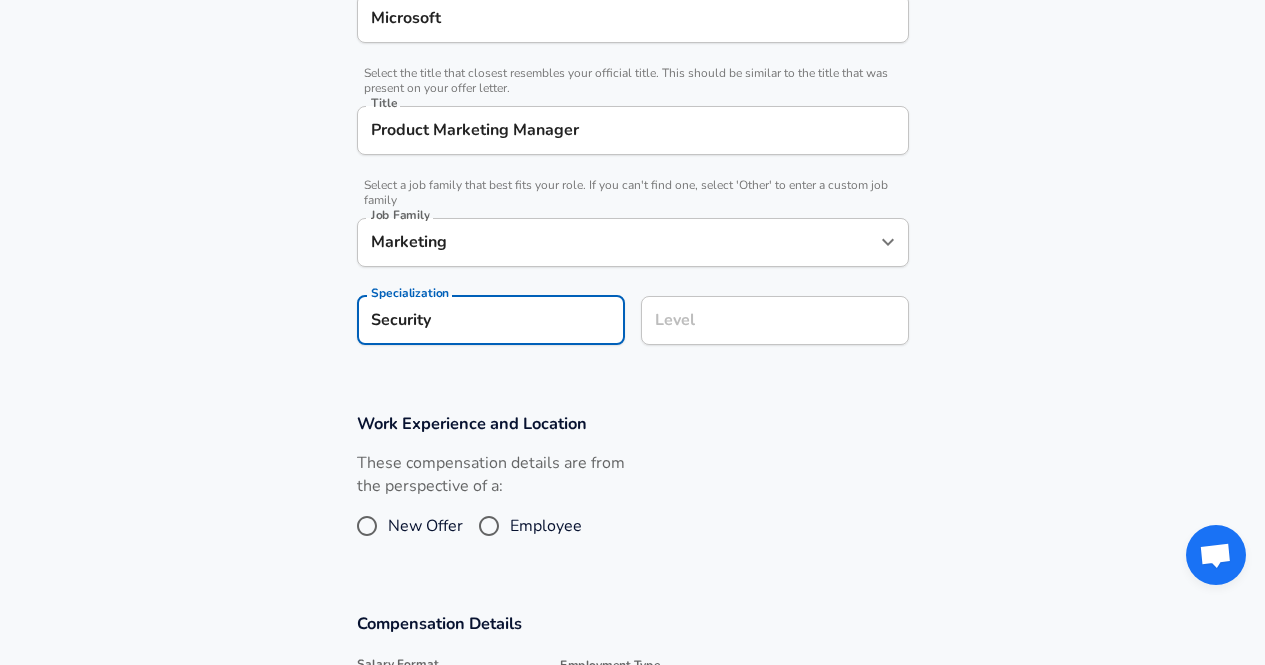 type on "Security" 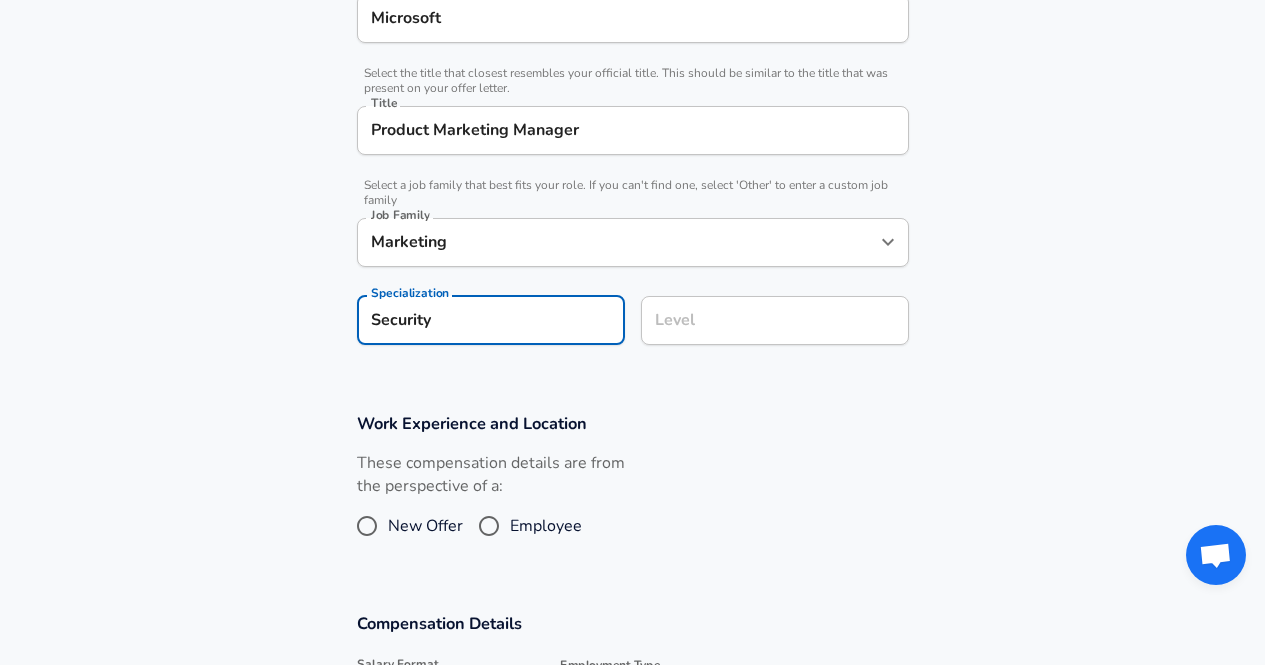 click on "Level" at bounding box center [775, 320] 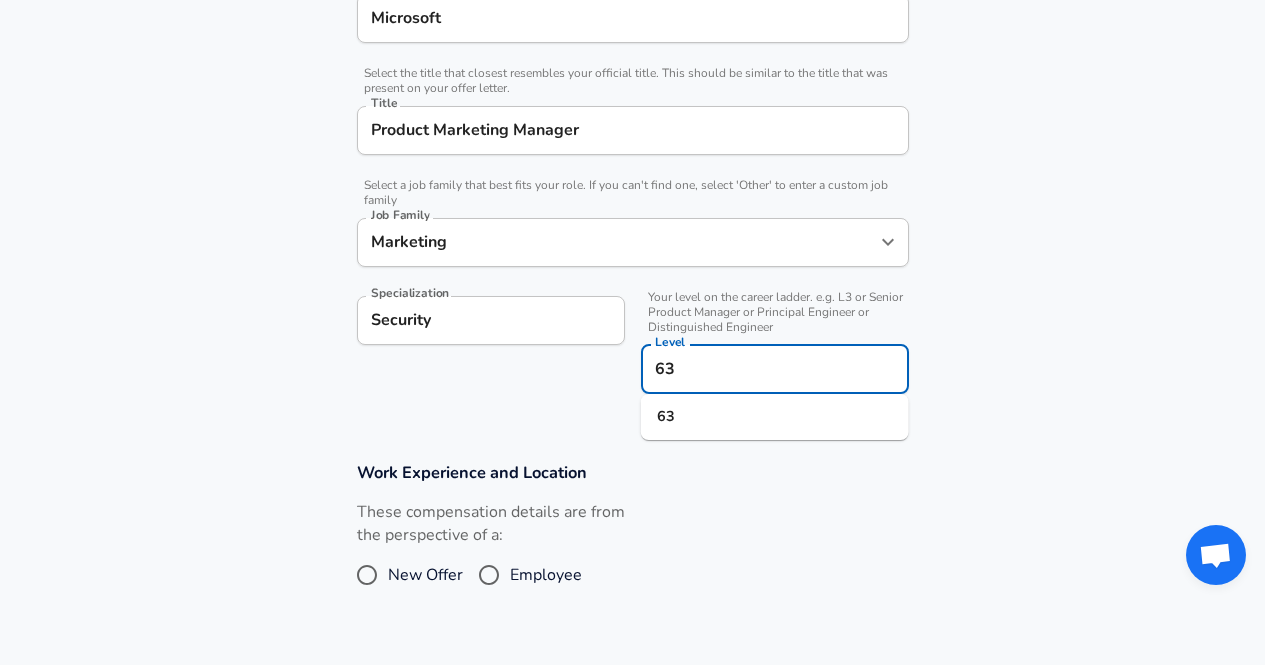 scroll, scrollTop: 733, scrollLeft: 0, axis: vertical 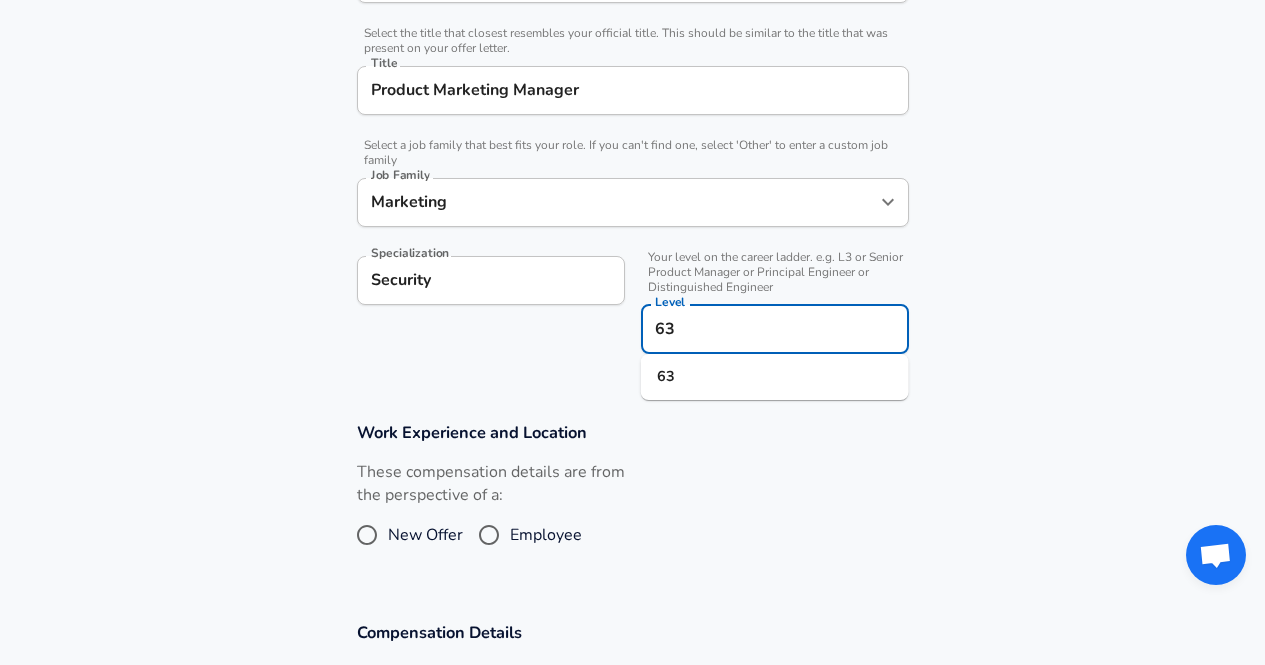 type on "63" 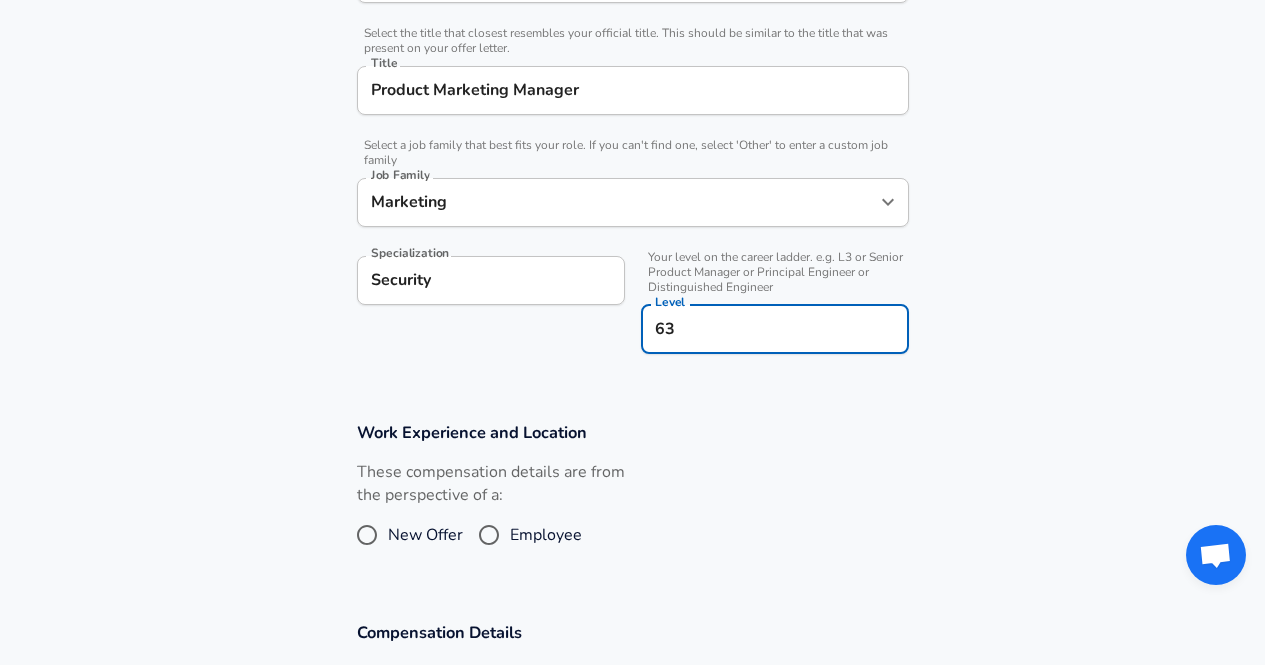 click on "Work Experience and Location These compensation details are from the perspective of a: New Offer Employee" at bounding box center [633, 494] 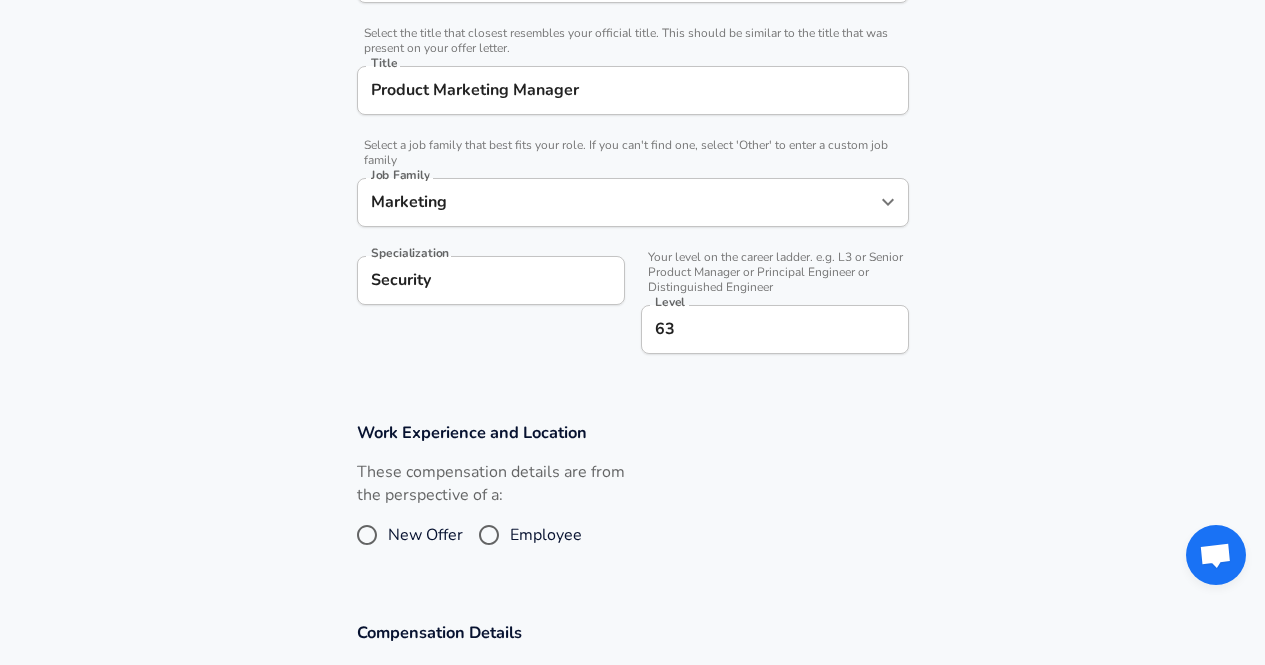 click on "New Offer" at bounding box center (425, 535) 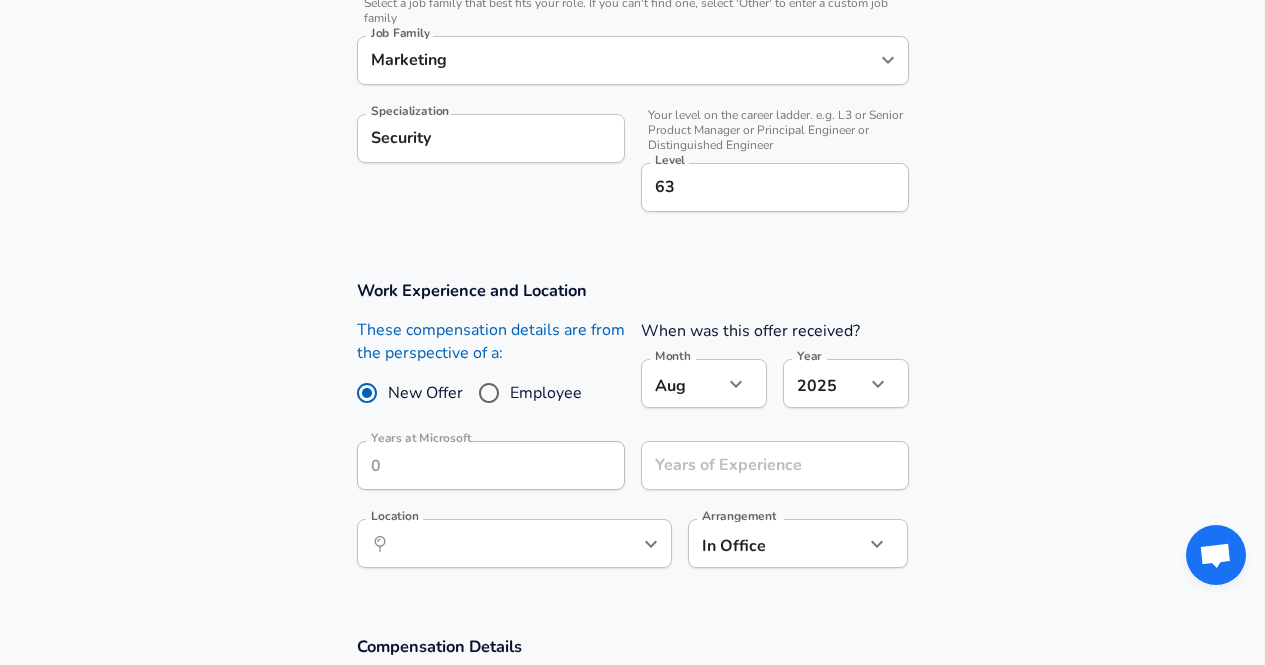 scroll, scrollTop: 876, scrollLeft: 0, axis: vertical 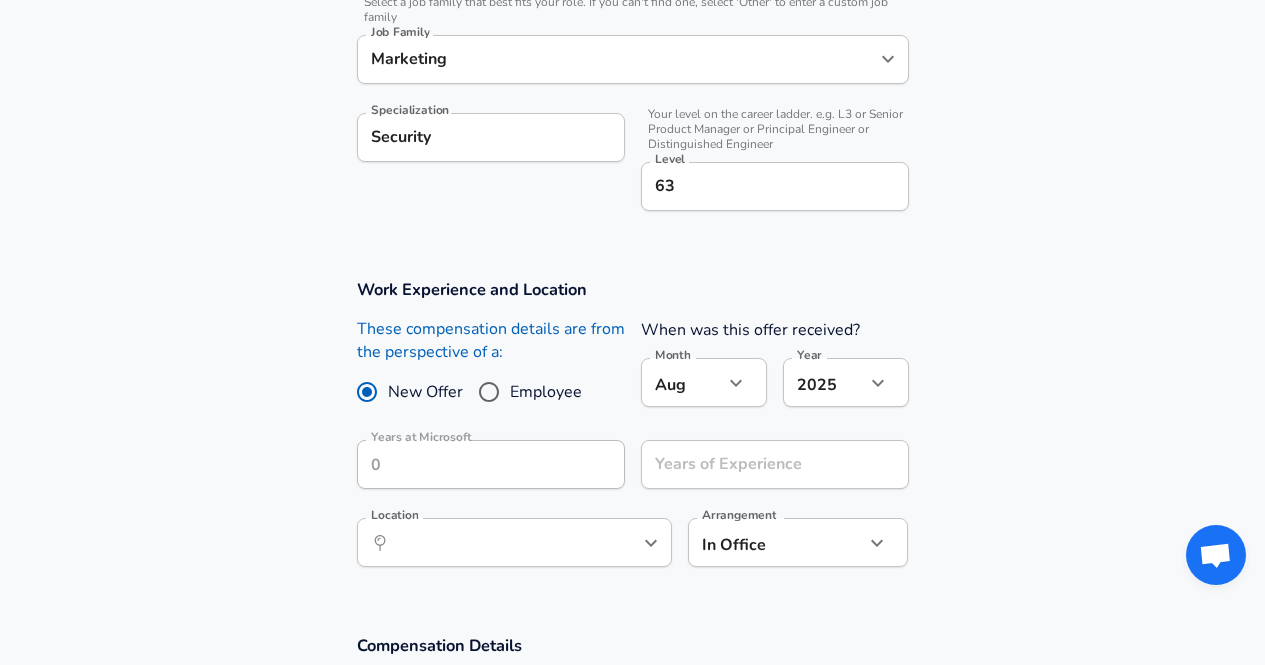 click on "Employee" at bounding box center (546, 392) 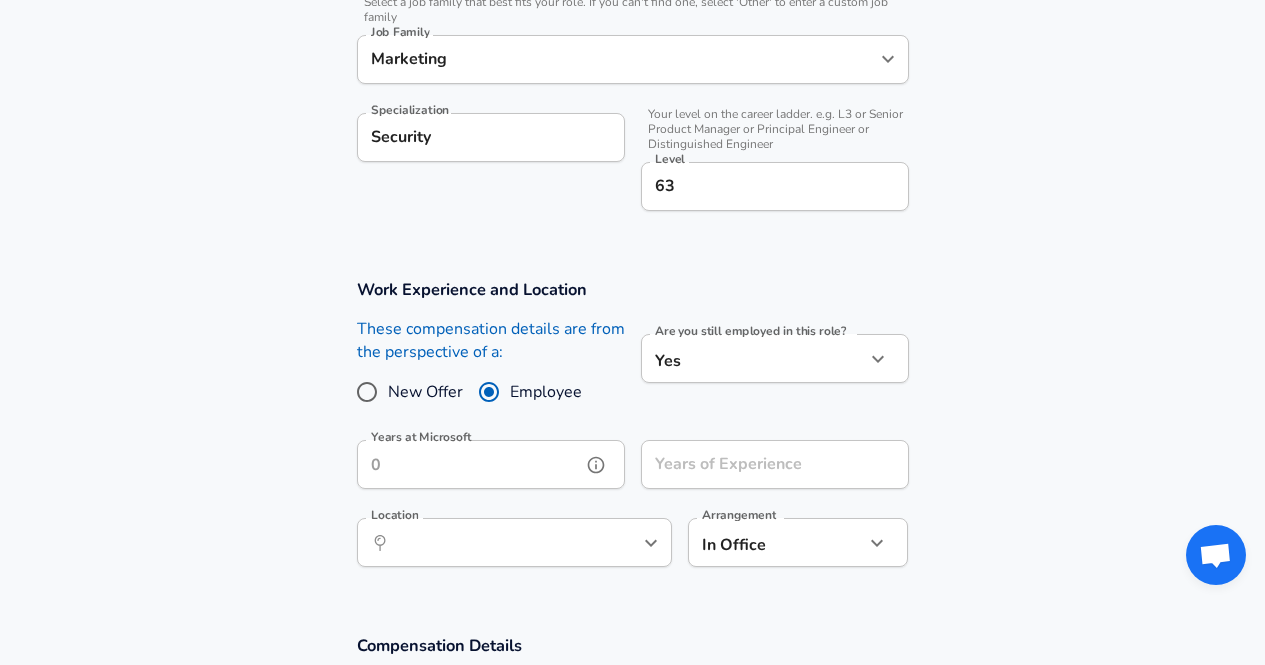 click on "Years at Microsoft" at bounding box center [469, 464] 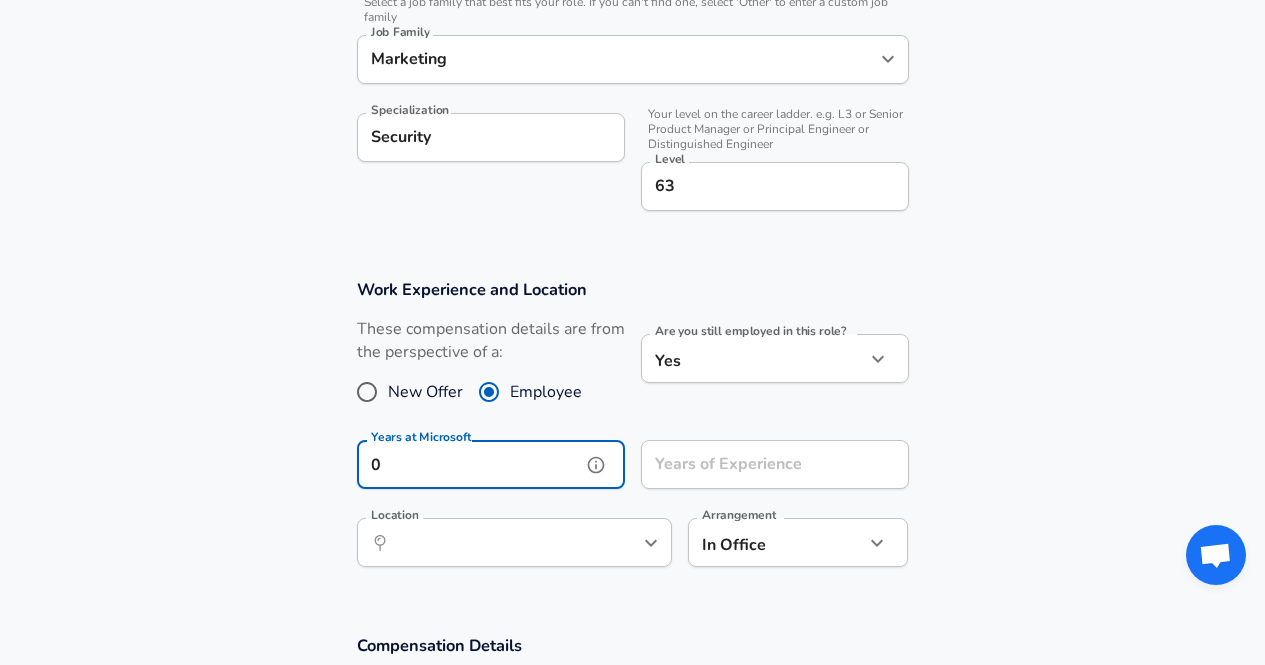 type on "0" 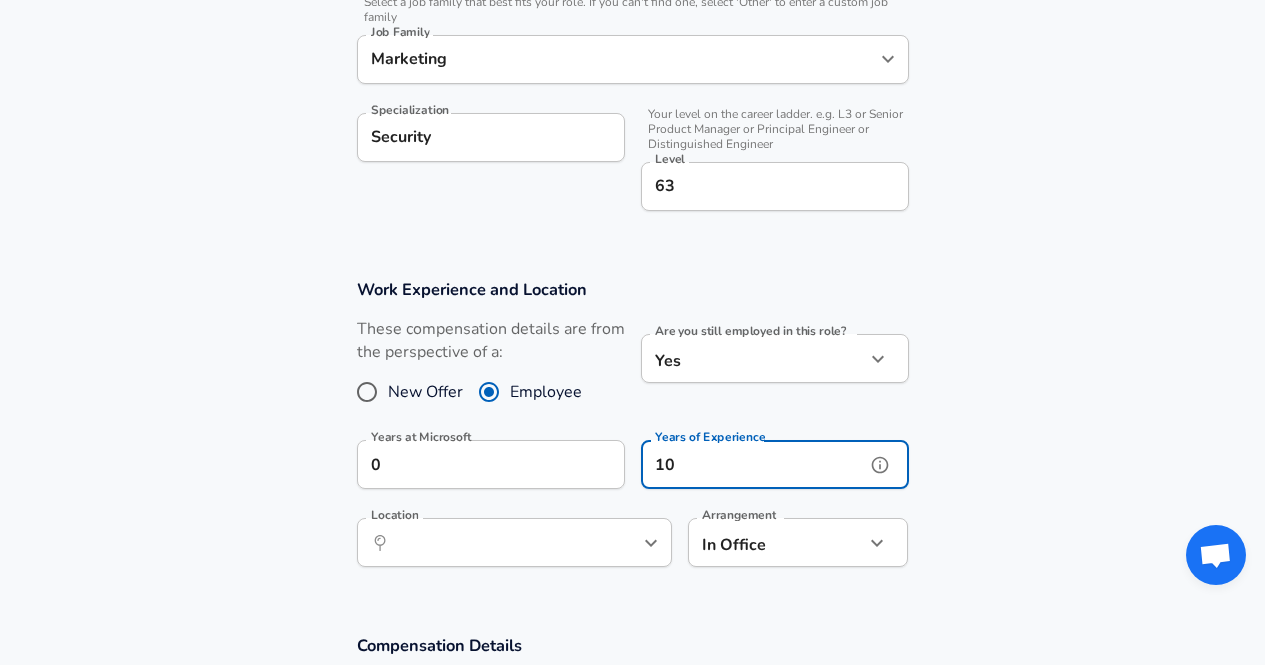 type on "10" 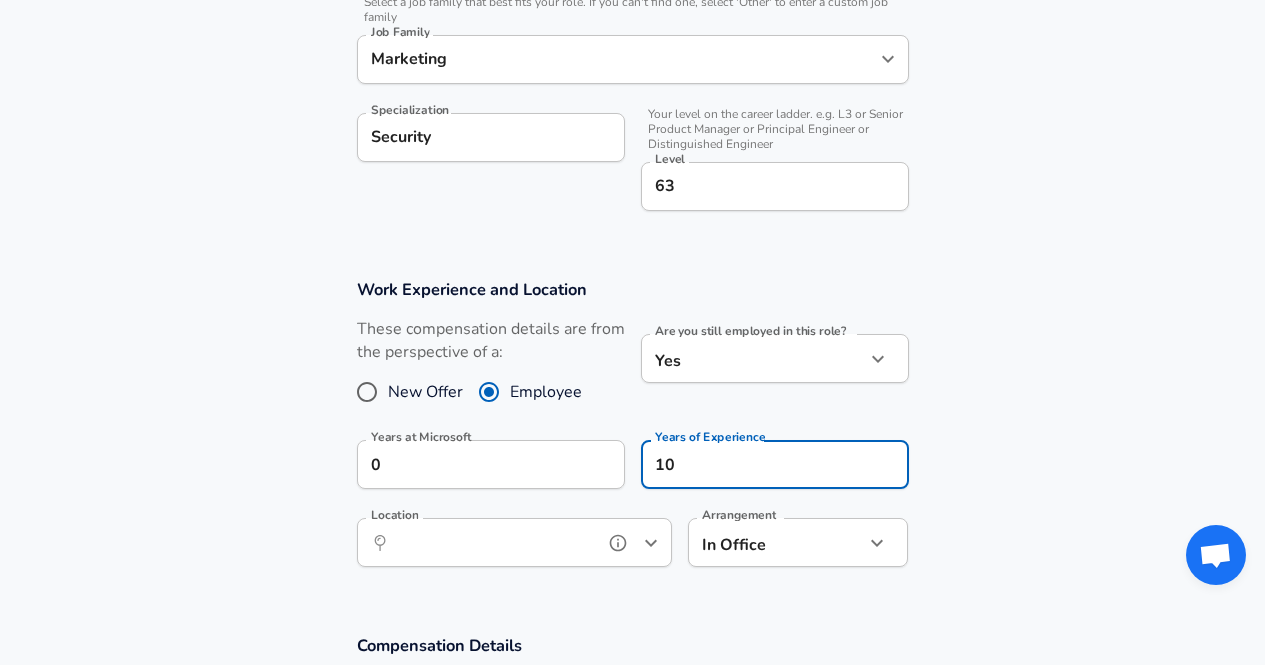 click on "Location" at bounding box center (492, 542) 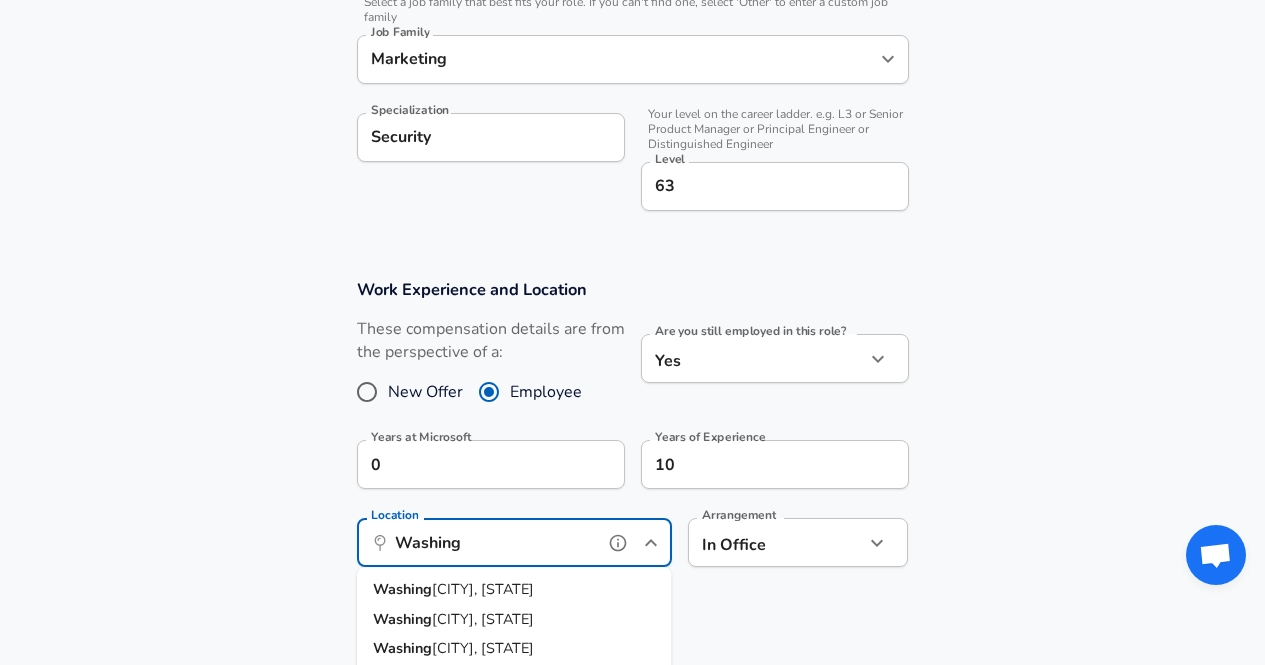 click on "Washington [CITY], [STATE]" at bounding box center [514, 590] 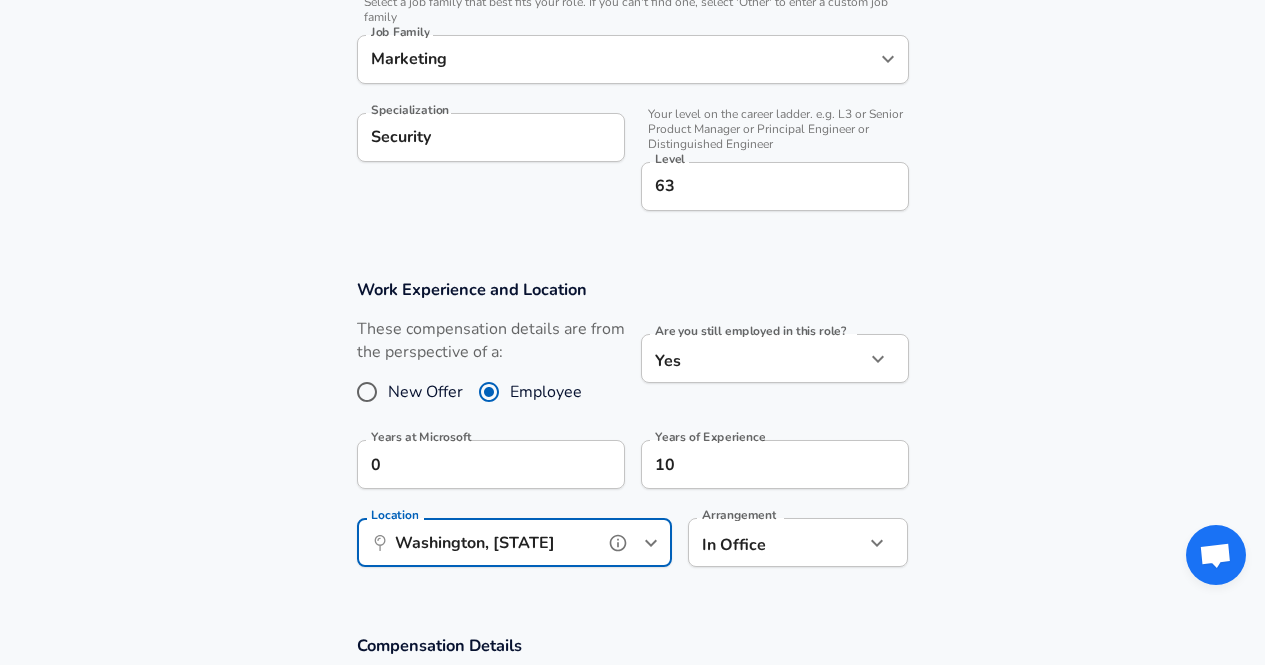 type on "Washington, [STATE]" 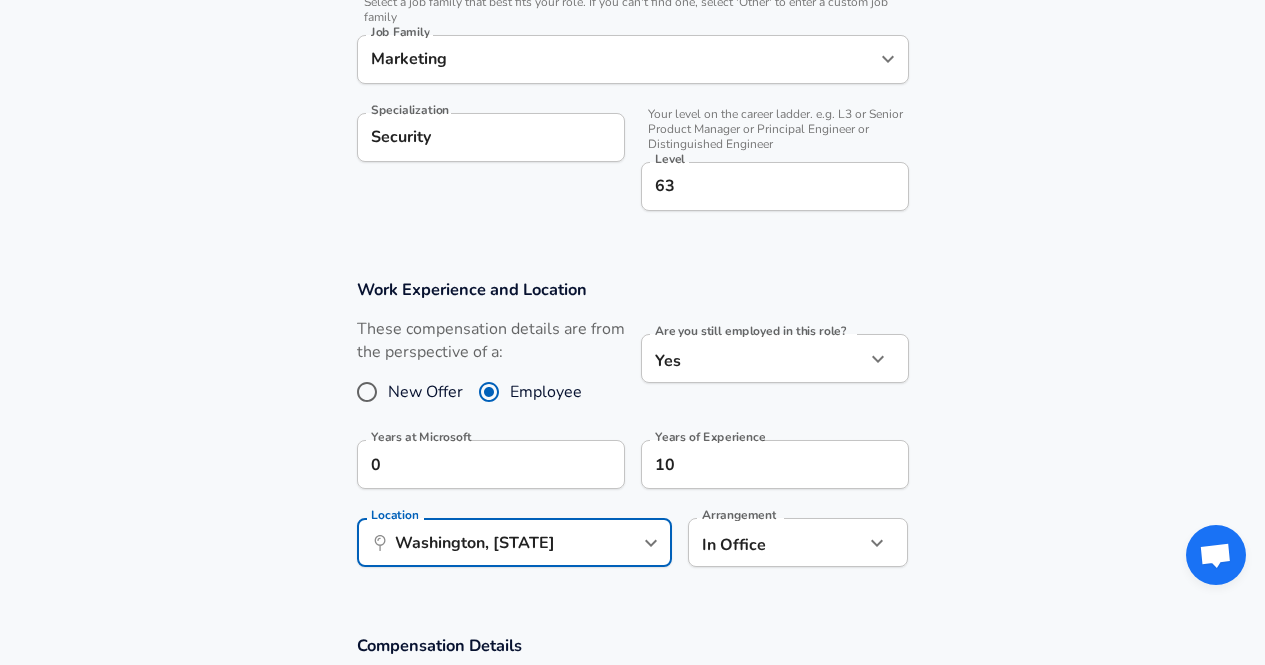click on "Restart Add Your Salary Back Step 1 of 2 Thank You! File Successfully Submitted! Reset Enhance Privacy and Anonymity No Automatically hides specific fields until there are enough submissions to safely display the full details.   More Details Based on your submission and the data points that we have already collected, we will automatically hide and anonymize specific fields if there aren't enough data points to remain sufficiently anonymous. Step 2 of 2 Company & Title Information   Enter the company you received your offer from Company Microsoft Company   Select the title that closest resembles your official title. This should be similar to the title that was present on your offer letter. Title Product Marketing Manager Title   Select a job family that best fits your role. If you can't find one, select 'Other' to enter a custom job family Job Family Marketing Job Family Specialization Security Specialization   Level 63 Level Work Experience and Location New Offer Employee Are you still employed in this role?" at bounding box center [632, -544] 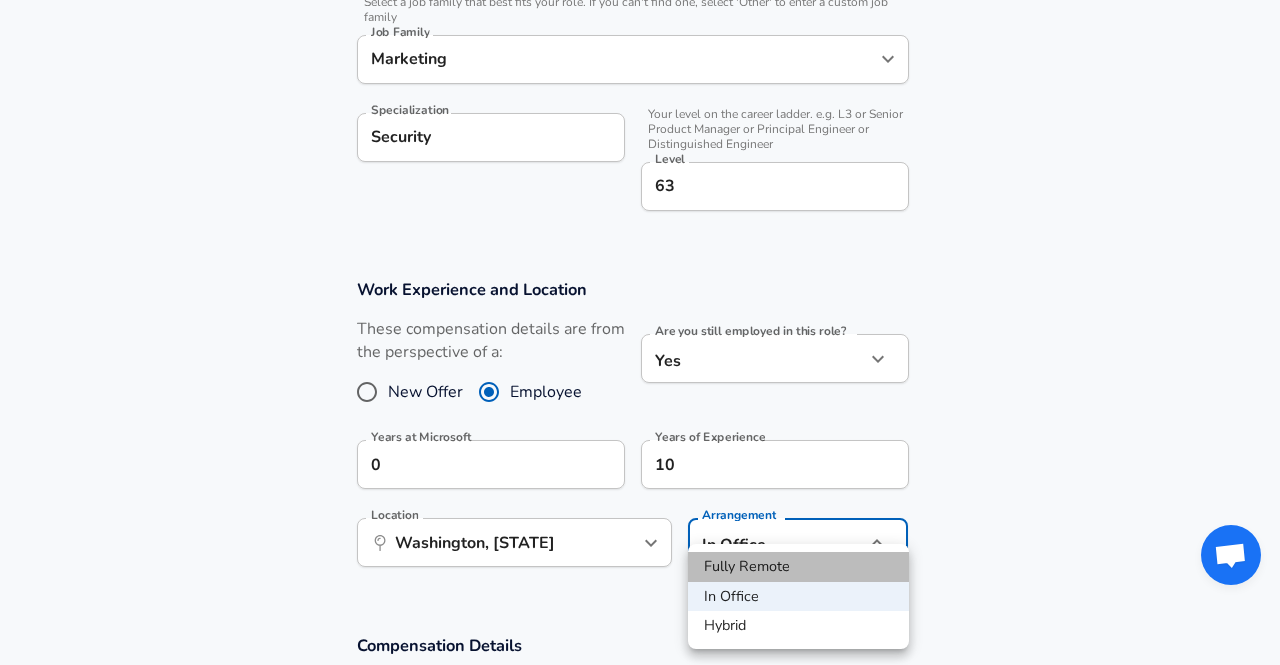 click on "Fully Remote" at bounding box center (798, 567) 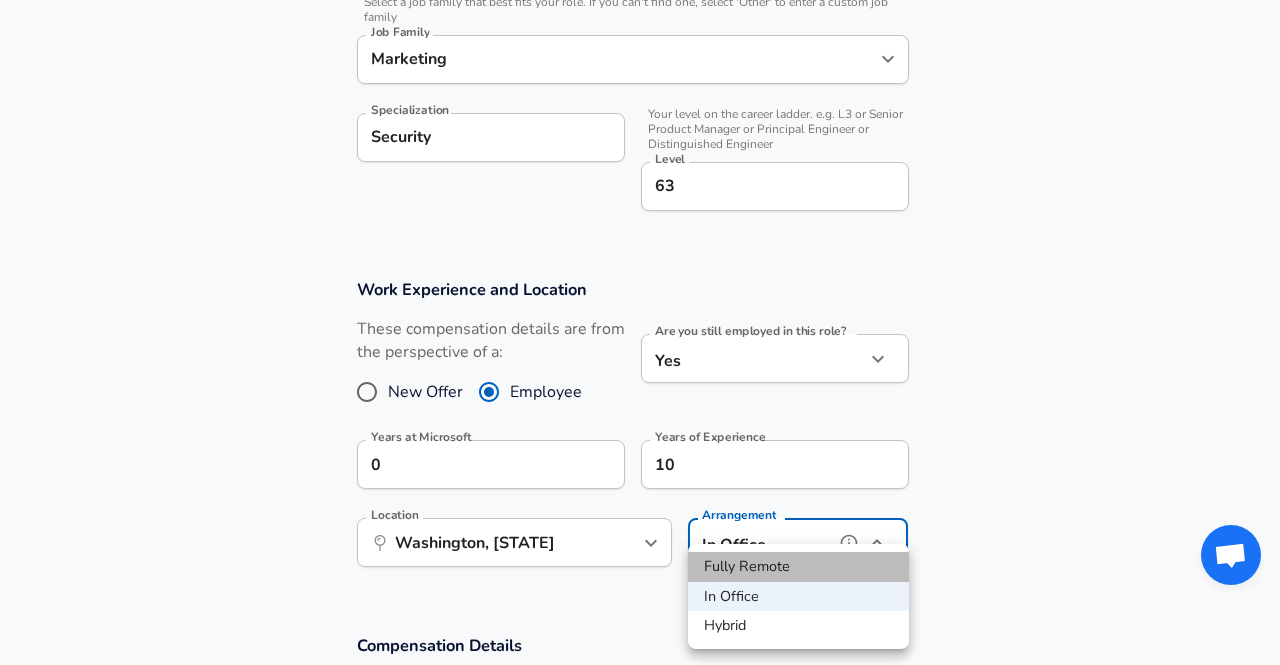 type on "remote" 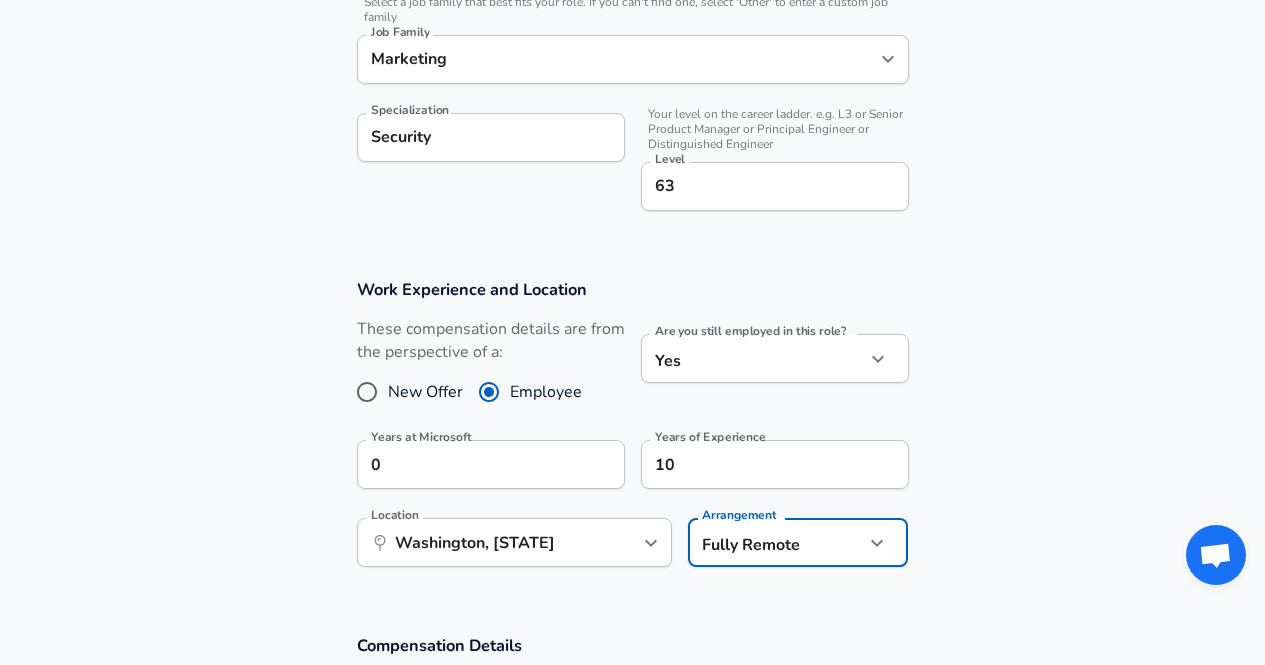click on "Work Experience and Location These compensation details are from the perspective of a: New Offer Employee Are you still employed in this role? Yes yes Are you still employed in this role? Years at Microsoft 0 Years at Microsoft Years of Experience 10 Years of Experience Location ​ Washington, [STATE] Location Arrangement Fully Remote remote Arrangement" at bounding box center [632, 434] 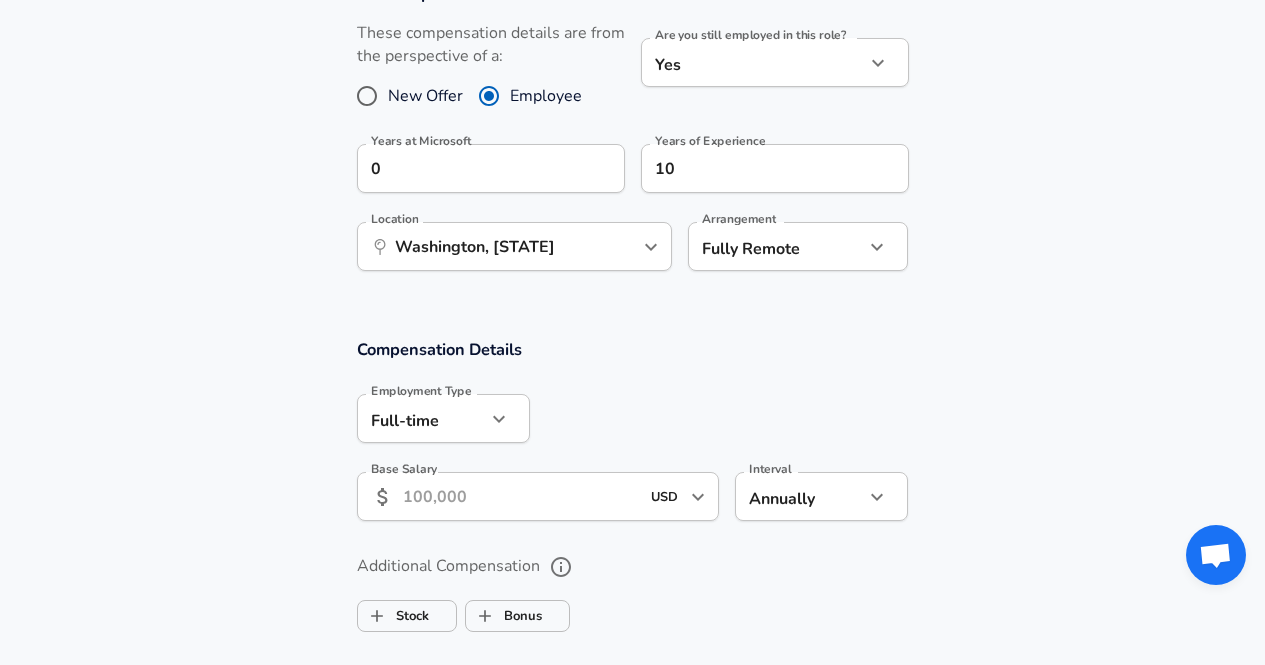 scroll, scrollTop: 1174, scrollLeft: 0, axis: vertical 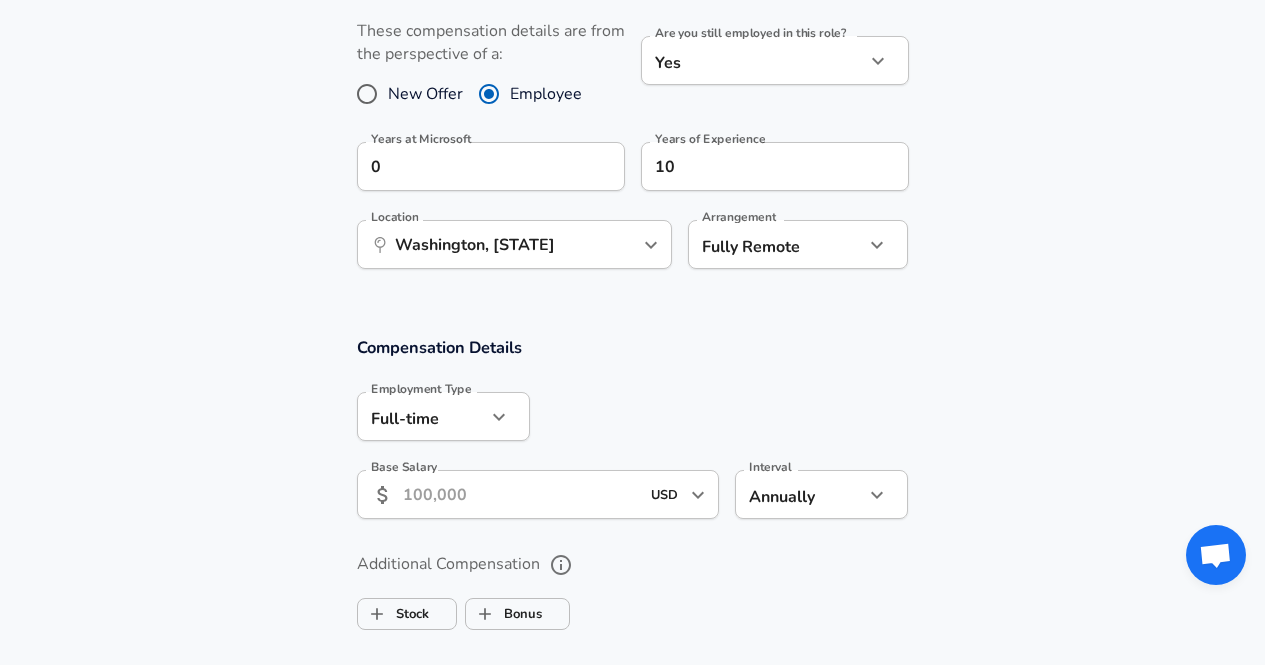 click on "Base Salary" at bounding box center (521, 494) 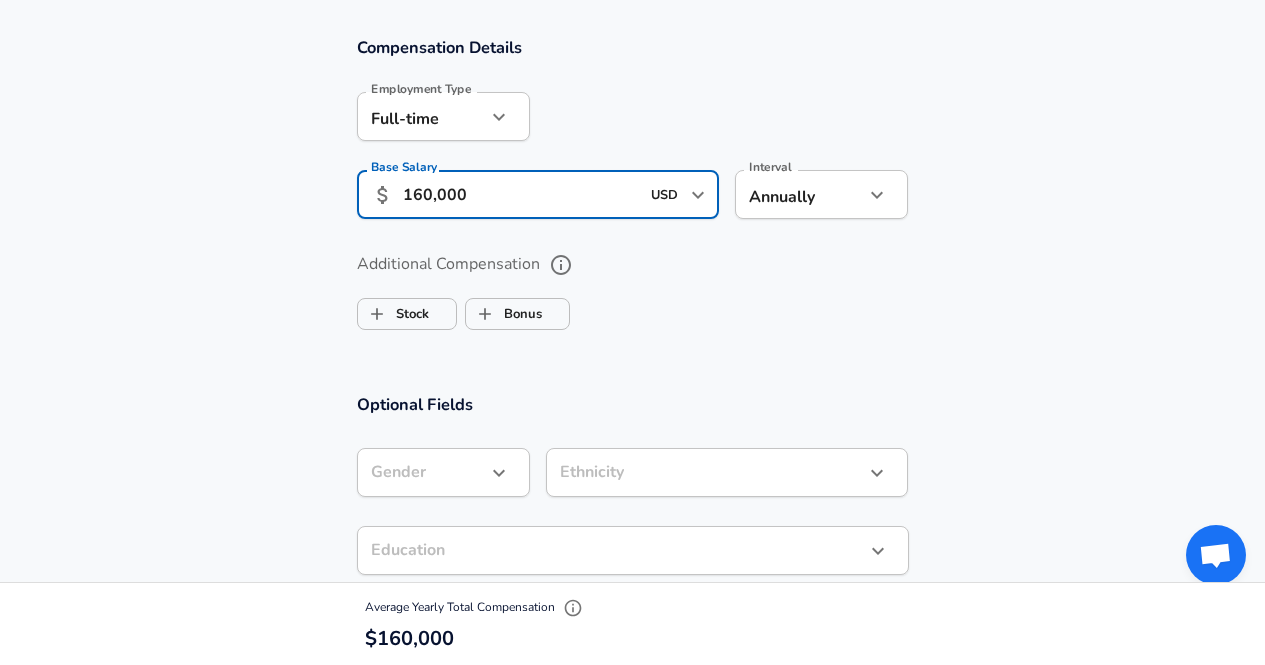 scroll, scrollTop: 1443, scrollLeft: 0, axis: vertical 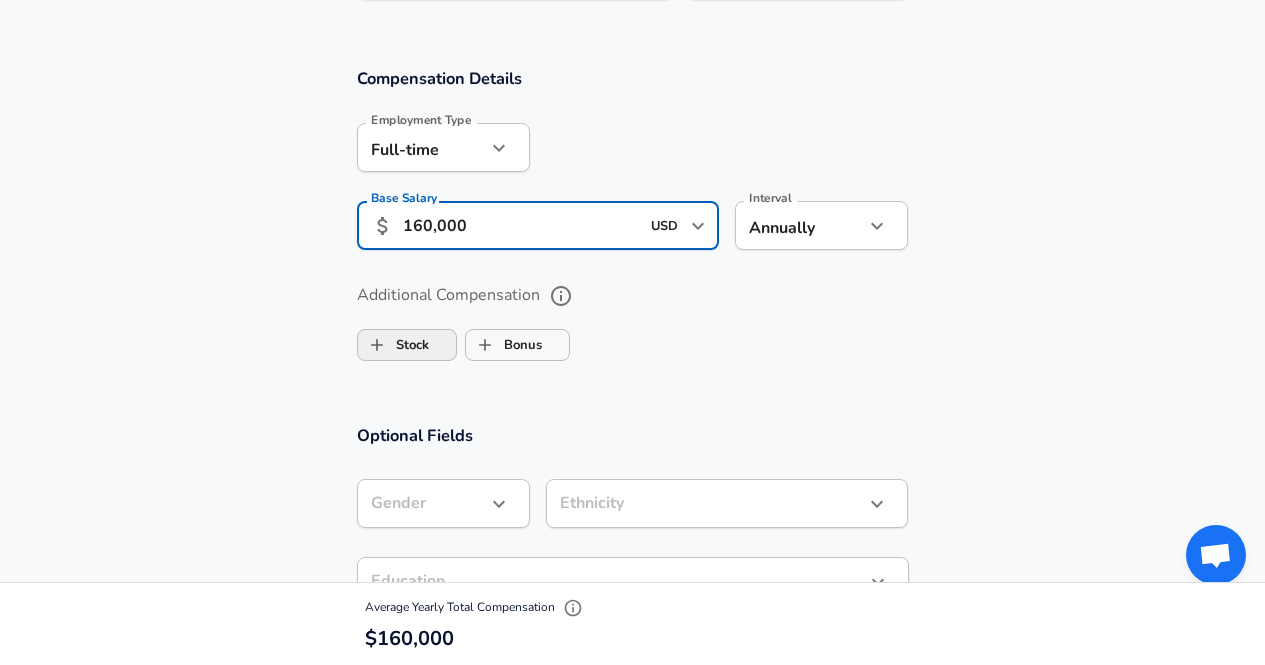type on "160,000" 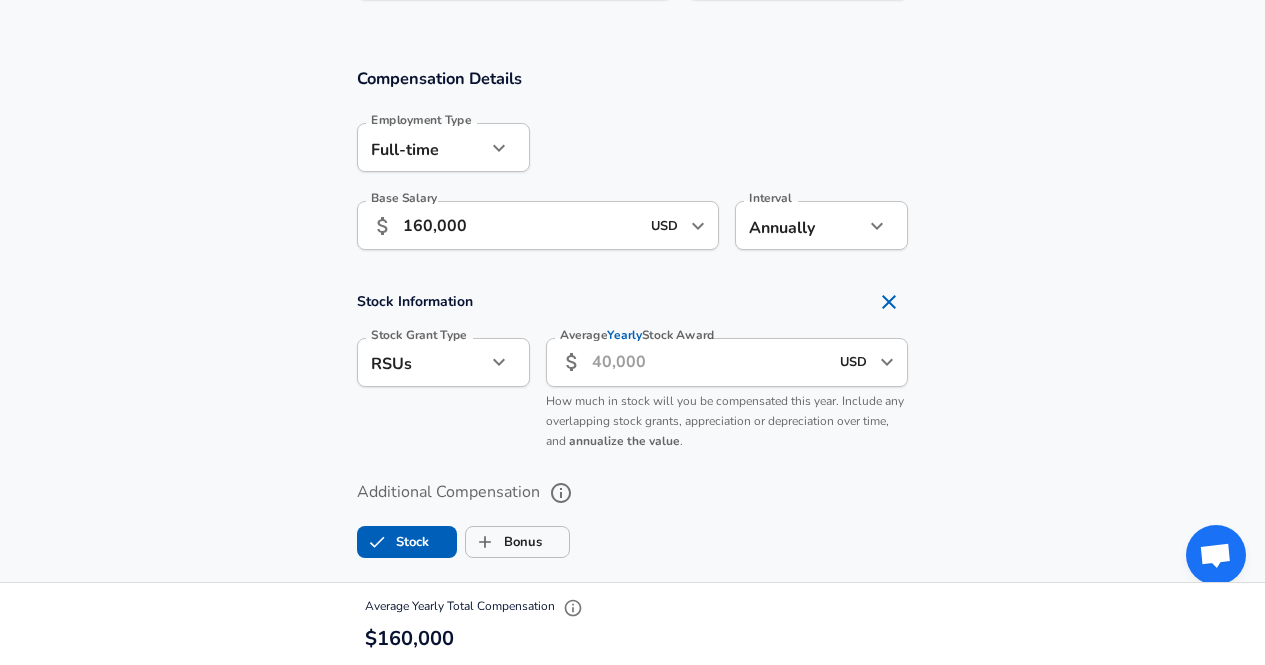 click on "Average  Yearly  Stock Award" at bounding box center [710, 362] 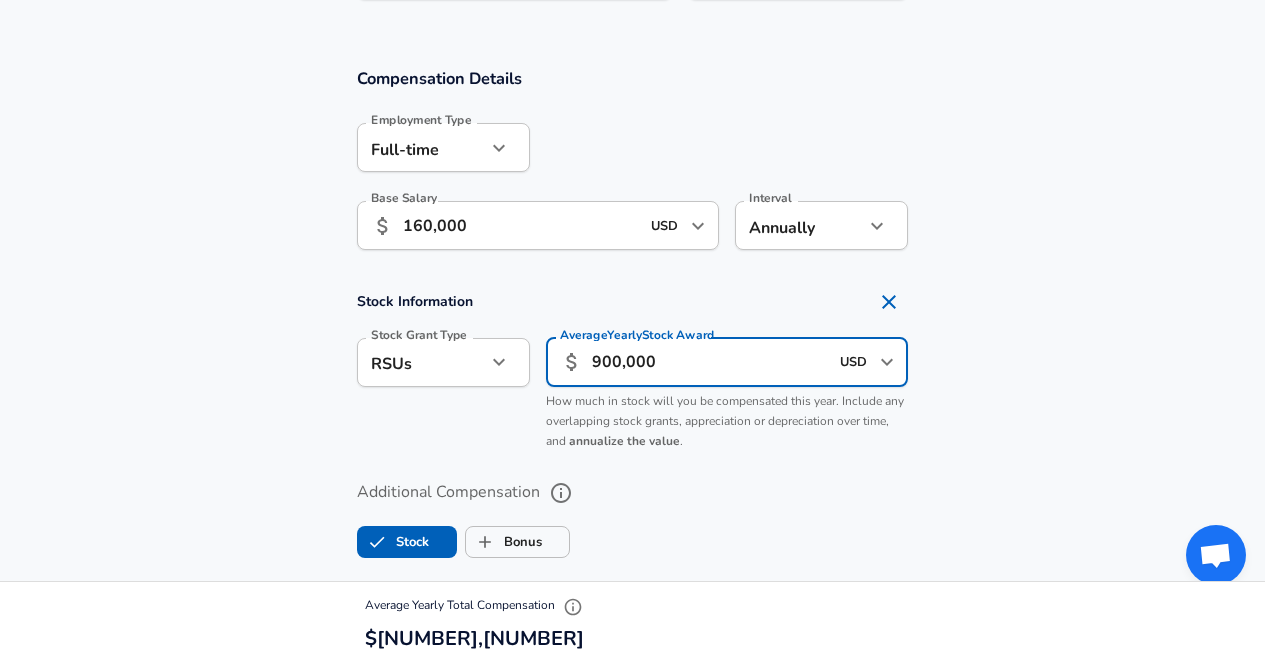 scroll, scrollTop: 1490, scrollLeft: 0, axis: vertical 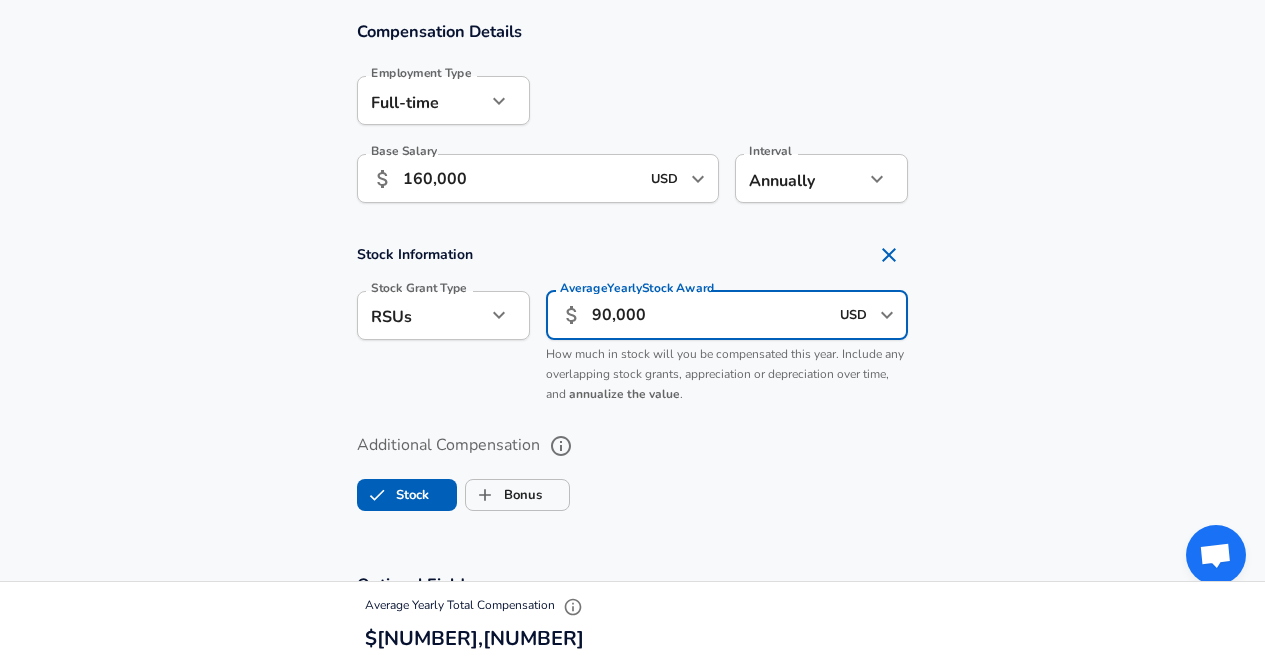 type on "90,000" 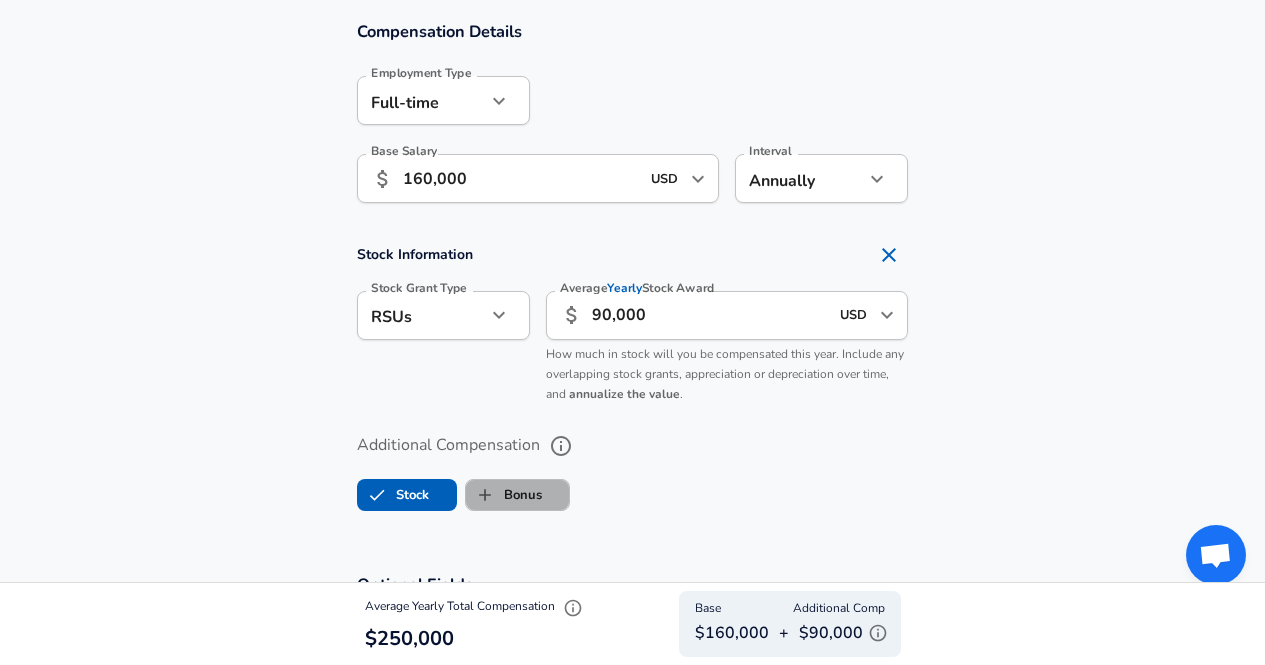 click on "Bonus" at bounding box center (504, 495) 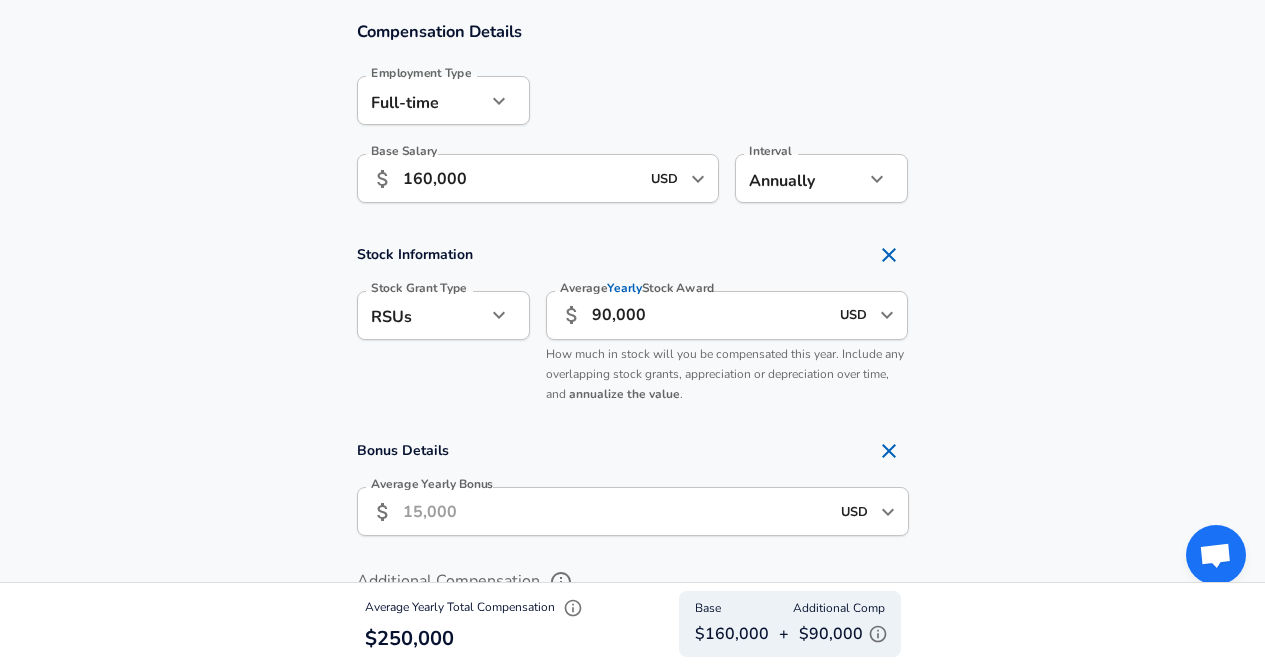 click on "Average Yearly Bonus" at bounding box center (616, 511) 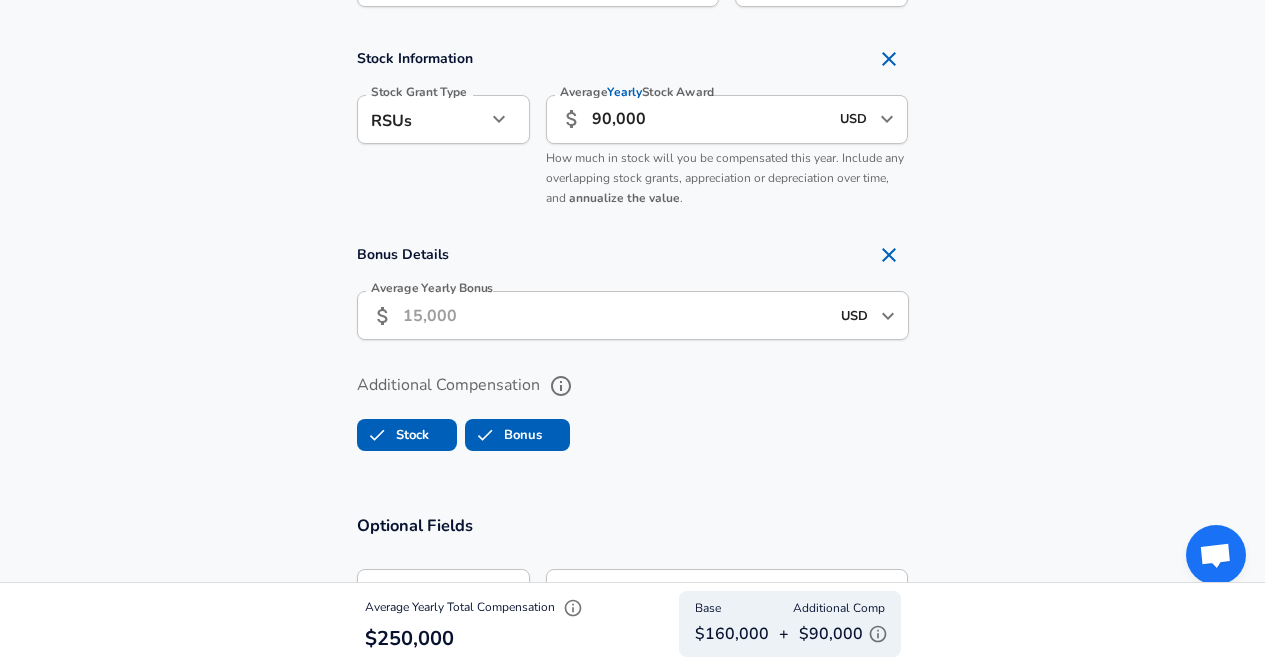 click on "USD" at bounding box center (855, 315) 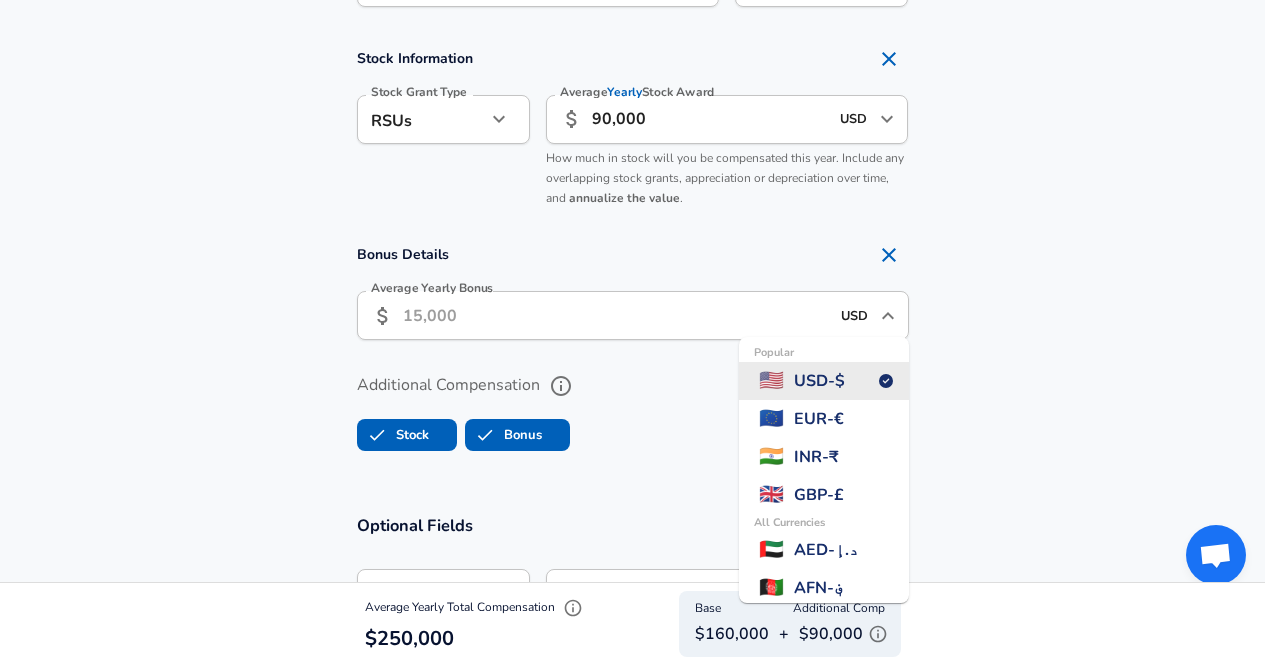 click 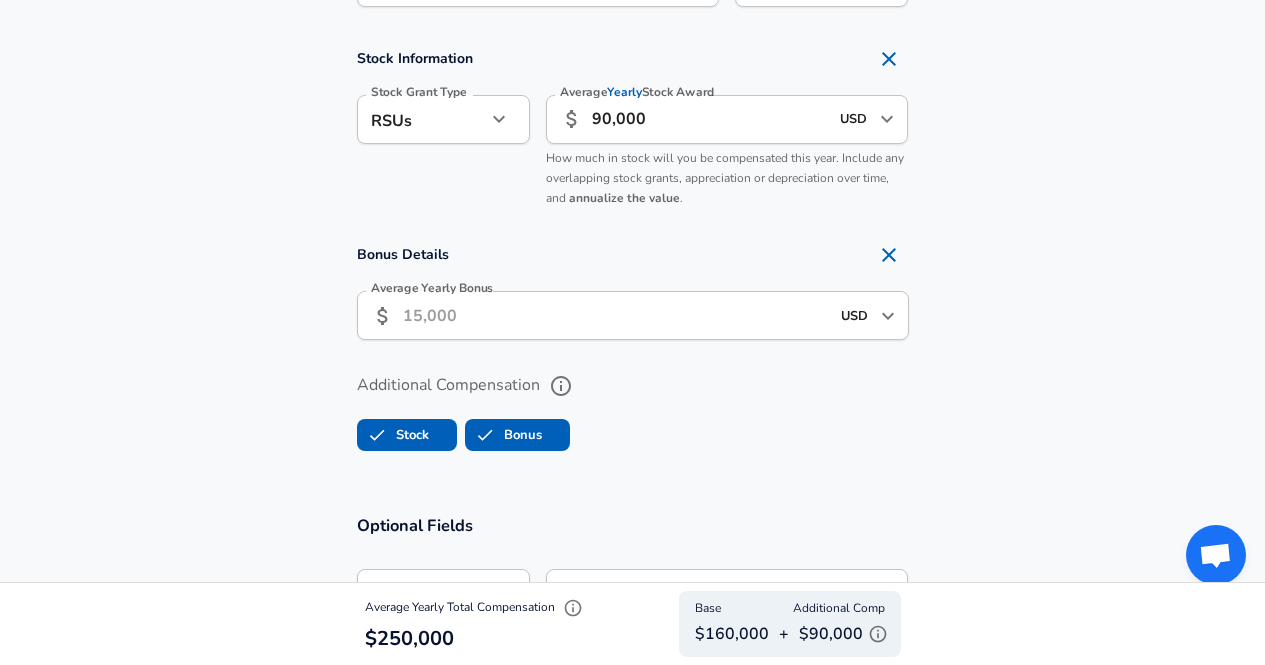 click 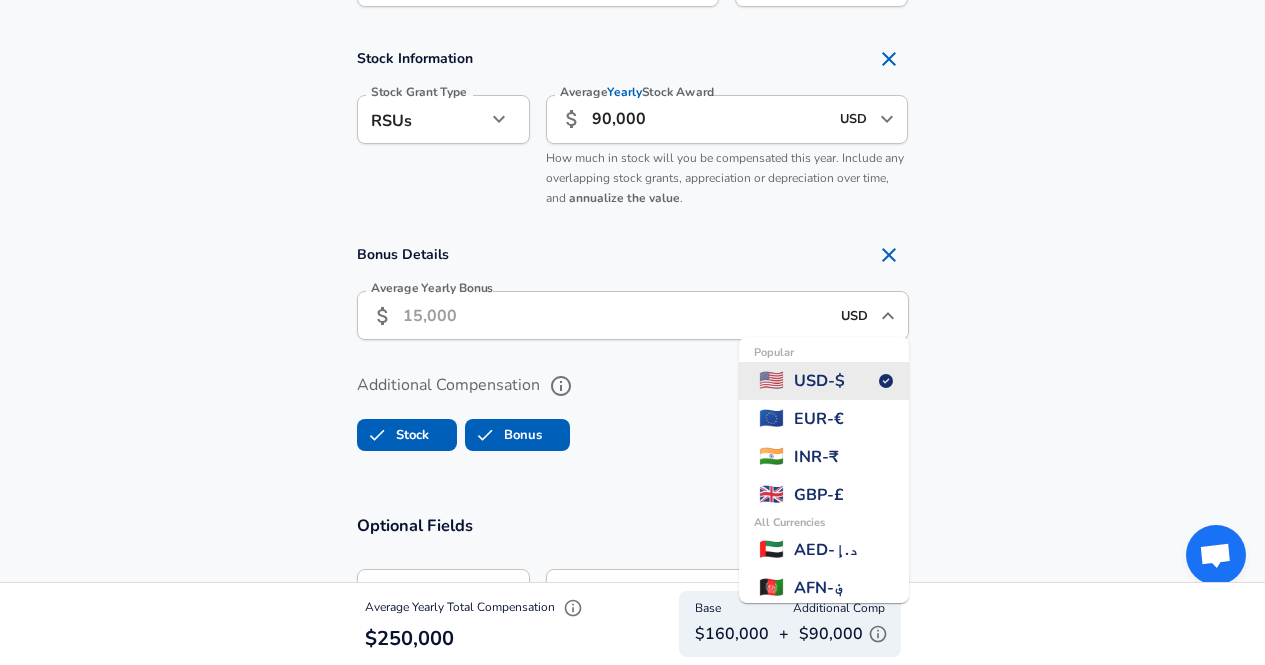 click on "Average Yearly Bonus" at bounding box center (616, 315) 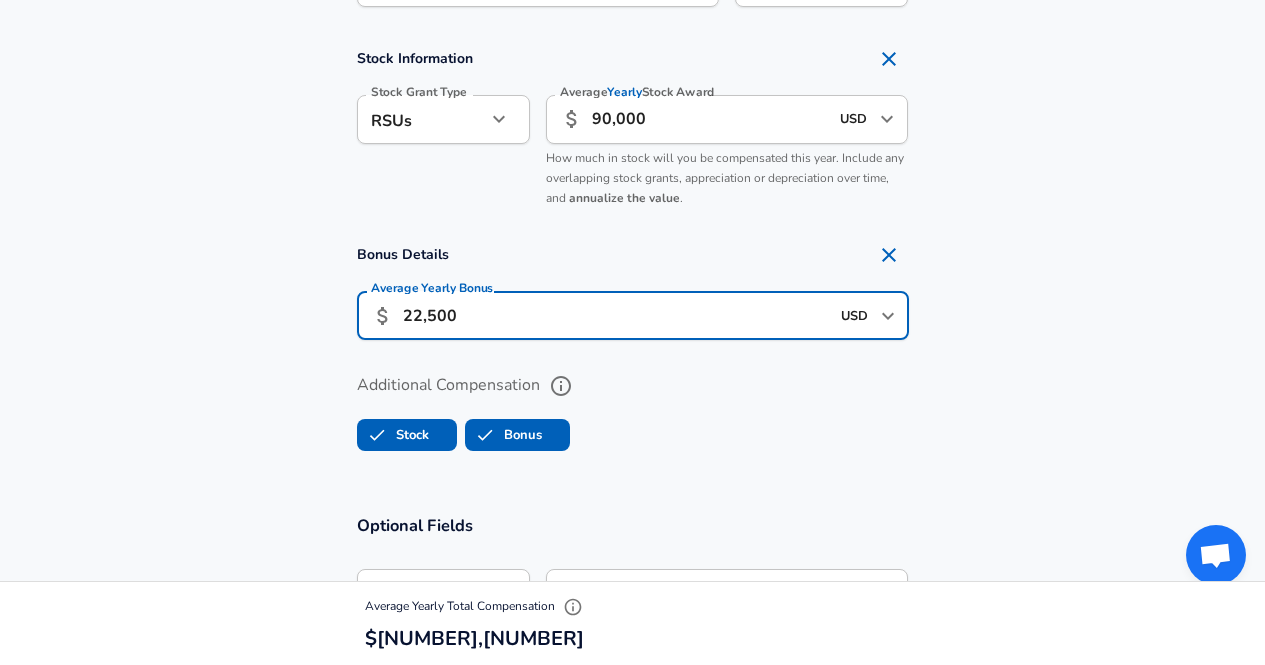 type on "22,500" 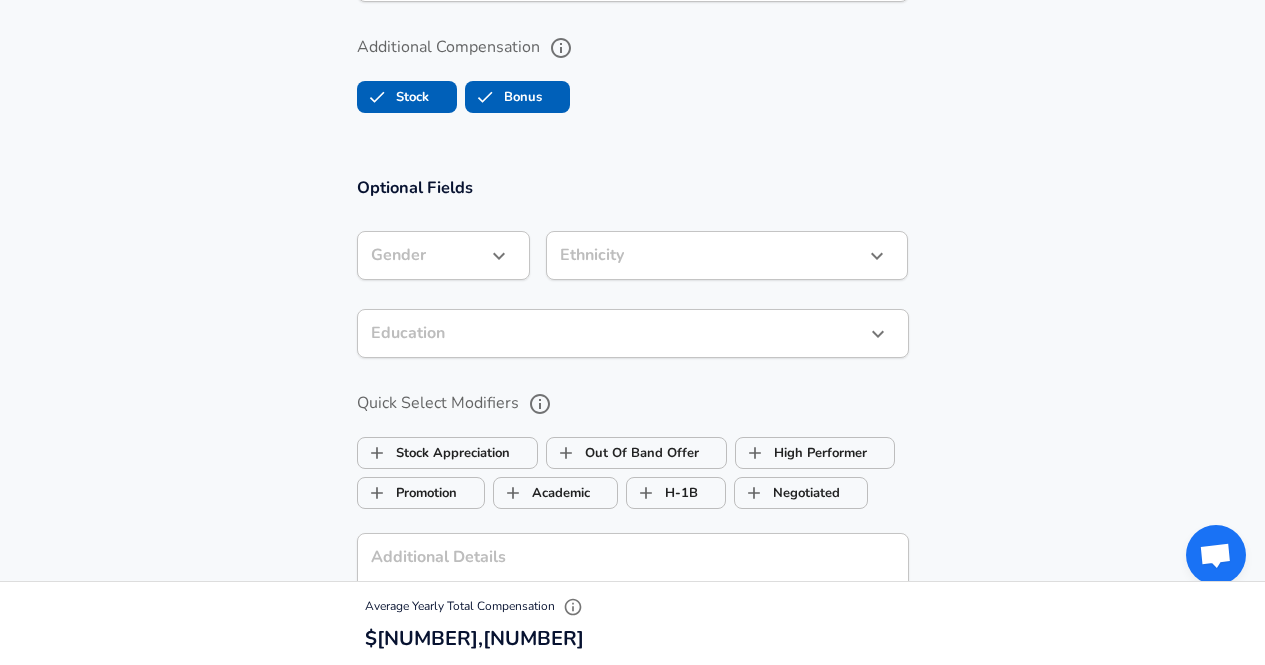 scroll, scrollTop: 2029, scrollLeft: 0, axis: vertical 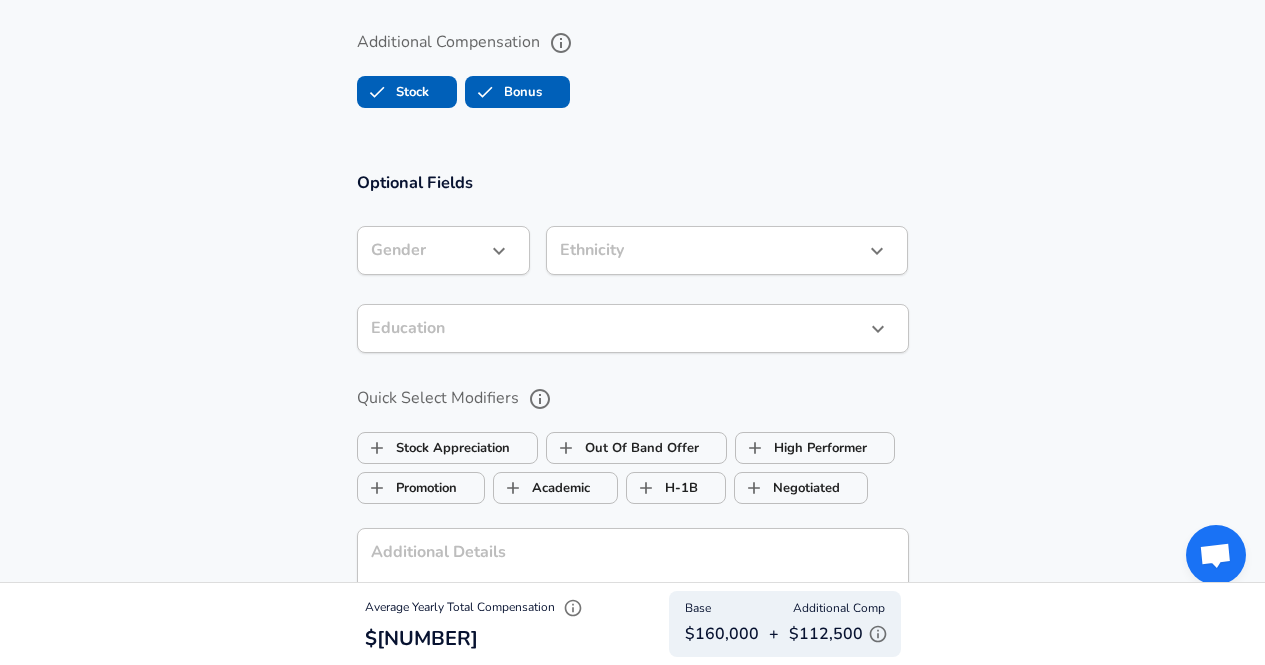 click on "Restart Add Your Salary Back Step 1 of 2 Thank You! File Successfully Submitted! Reset Enhance Privacy and Anonymity No Automatically hides specific fields until there are enough submissions to safely display the full details.   More Details Based on your submission and the data points that we have already collected, we will automatically hide and anonymize specific fields if there aren't enough data points to remain sufficiently anonymous. Step 2 of 2 Company & Title Information   Enter the company you received your offer from Company Microsoft Company   Select the title that closest resembles your official title. This should be similar to the title that was present on your offer letter. Title Product Marketing Manager Title   Select a job family that best fits your role. If you can't find one, select 'Other' to enter a custom job family Job Family Marketing Job Family Specialization Security Specialization   Level 63 Level Work Experience and Location New Offer Employee Are you still employed in this role?" at bounding box center (632, -1697) 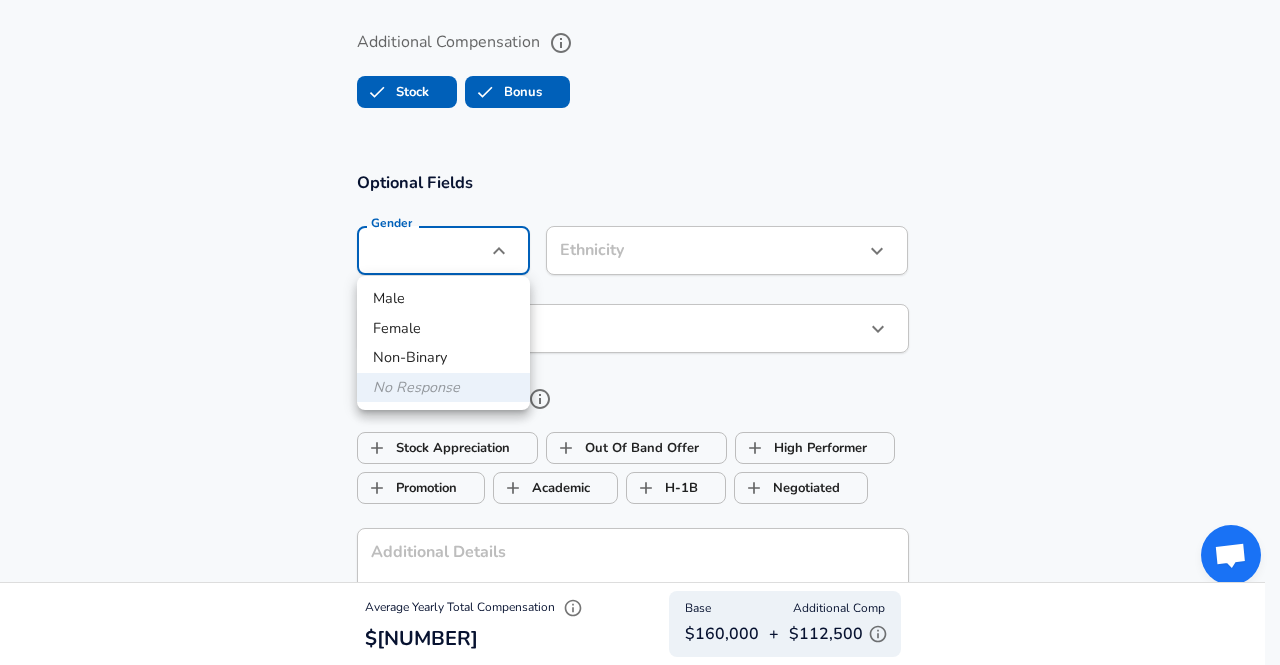 click on "Female" at bounding box center [443, 329] 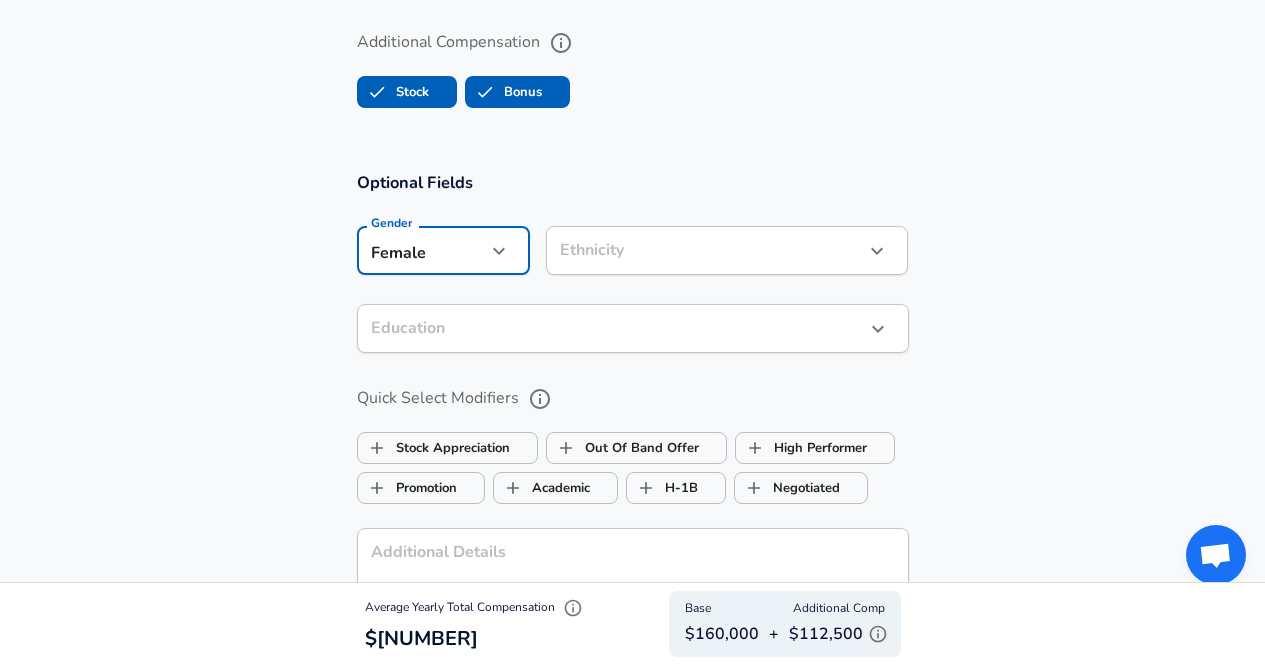 click on "Restart Add Your Salary Back Step 1 of 2 Thank You! File Successfully Submitted! Reset Enhance Privacy and Anonymity No Automatically hides specific fields until there are enough submissions to safely display the full details.   More Details Based on your submission and the data points that we have already collected, we will automatically hide and anonymize specific fields if there aren't enough data points to remain sufficiently anonymous. Step 2 of 2 Company & Title Information   Enter the company you received your offer from Company Microsoft Company   Select the title that closest resembles your official title. This should be similar to the title that was present on your offer letter. Title Product Marketing Manager Title   Select a job family that best fits your role. If you can't find one, select 'Other' to enter a custom job family Job Family Marketing Job Family Specialization Security Specialization   Level 63 Level Work Experience and Location New Offer Employee Are you still employed in this role?" at bounding box center [632, -1697] 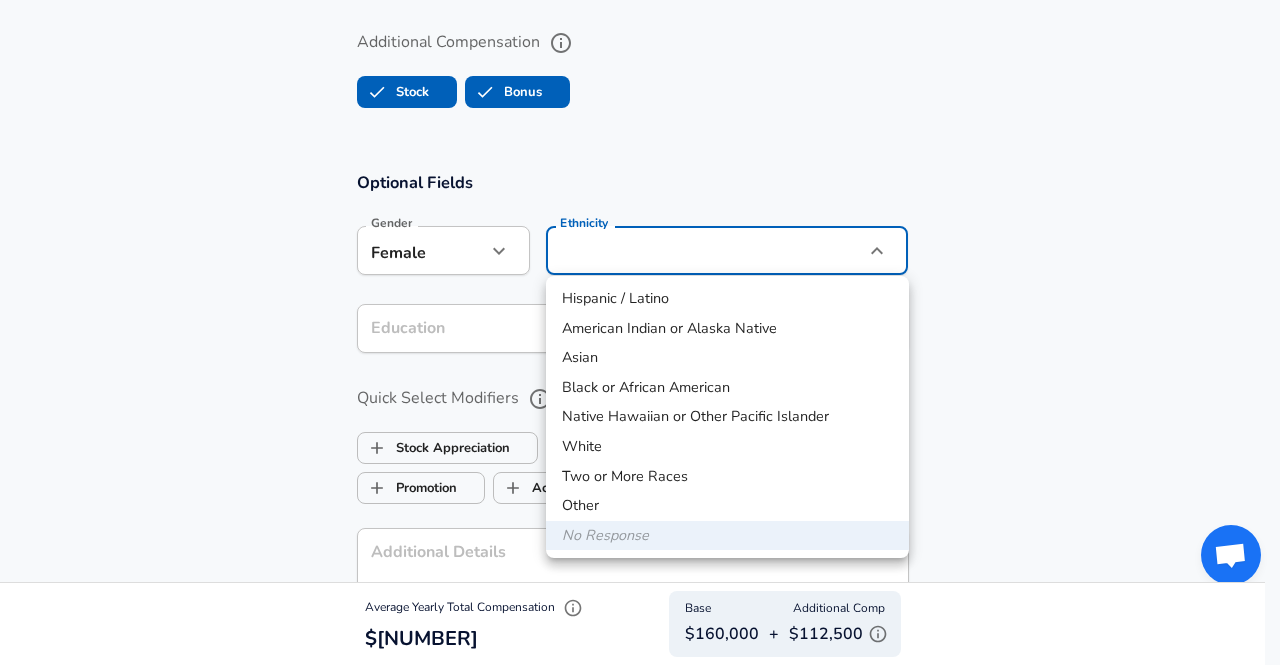 click on "Asian" at bounding box center (727, 358) 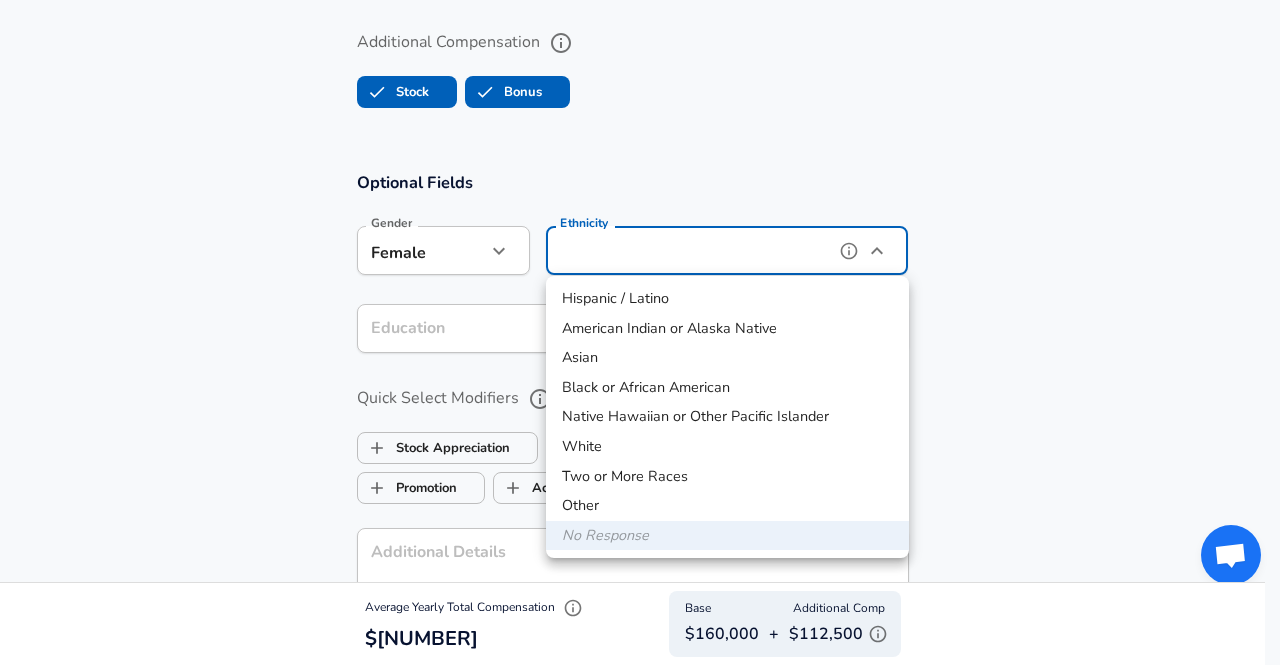 type on "Asian" 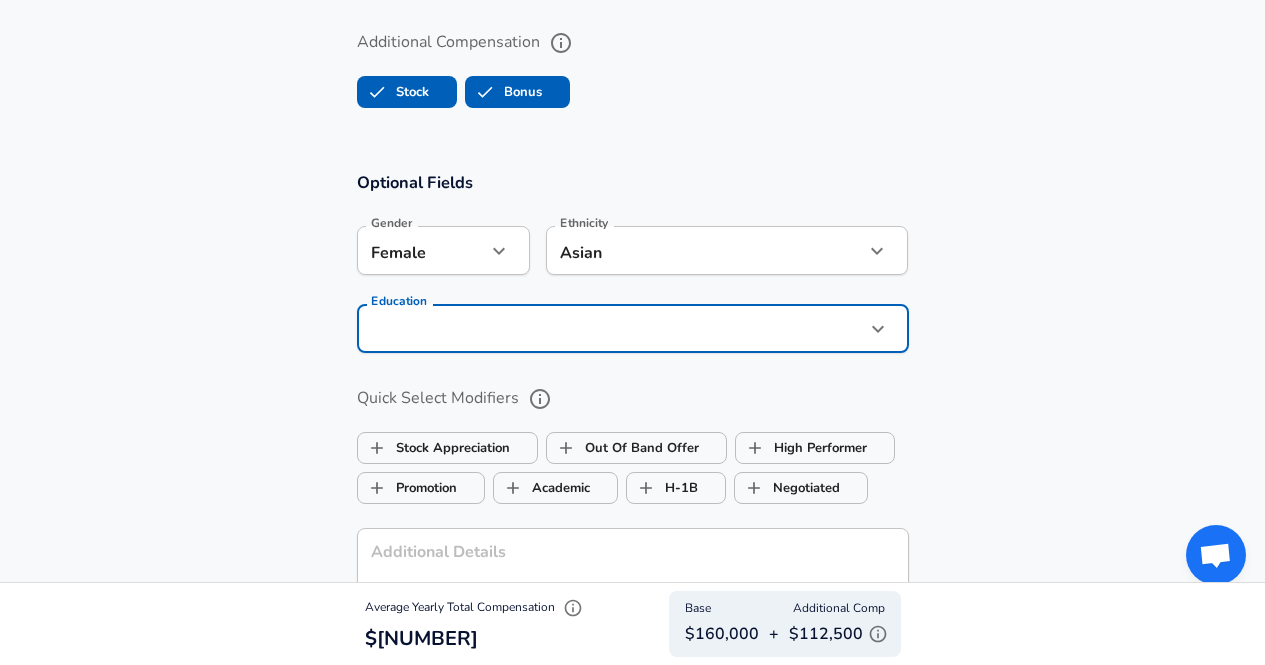 click on "Restart Add Your Salary Back Step 1 of 2 Thank You! File Successfully Submitted! Reset Enhance Privacy and Anonymity No Automatically hides specific fields until there are enough submissions to safely display the full details.   More Details Based on your submission and the data points that we have already collected, we will automatically hide and anonymize specific fields if there aren't enough data points to remain sufficiently anonymous. Step 2 of 2 Company & Title Information   Enter the company you received your offer from Company Microsoft Company   Select the title that closest resembles your official title. This should be similar to the title that was present on your offer letter. Title Product Marketing Manager Title   Select a job family that best fits your role. If you can't find one, select 'Other' to enter a custom job family Job Family Marketing Job Family Specialization Security Specialization   Level 63 Level Work Experience and Location New Offer Employee Are you still employed in this role?" at bounding box center [632, -1697] 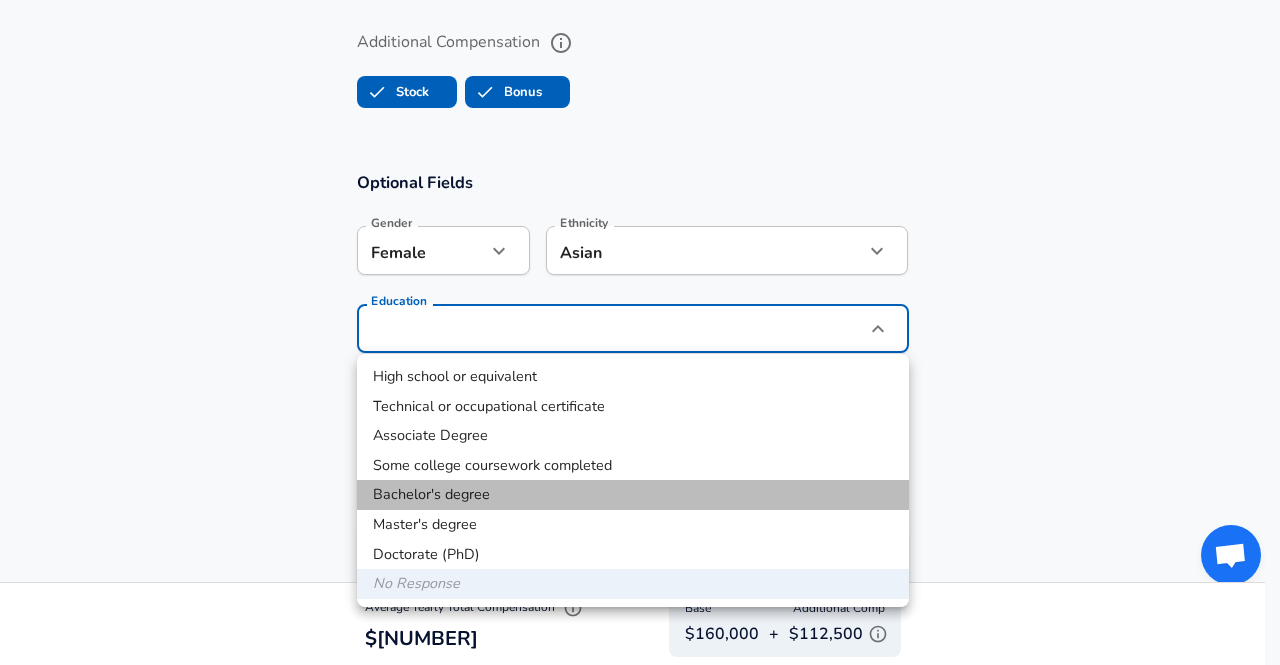click on "Bachelor's degree" at bounding box center [633, 495] 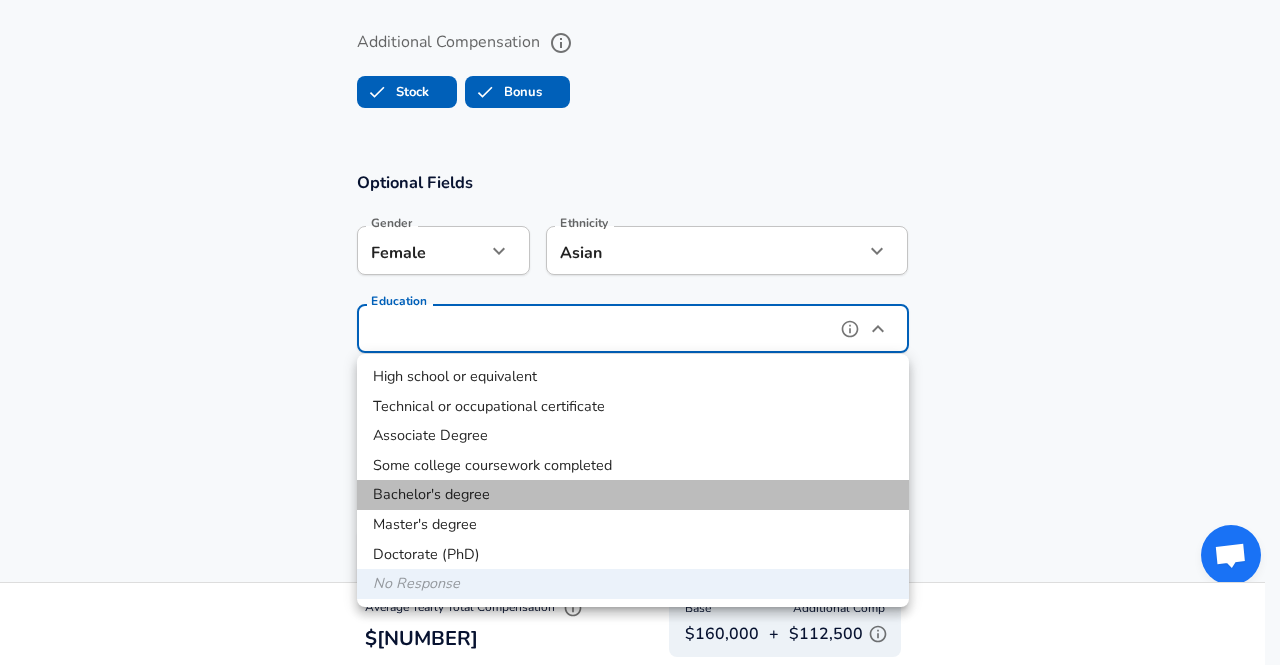 type on "Bachelors degree" 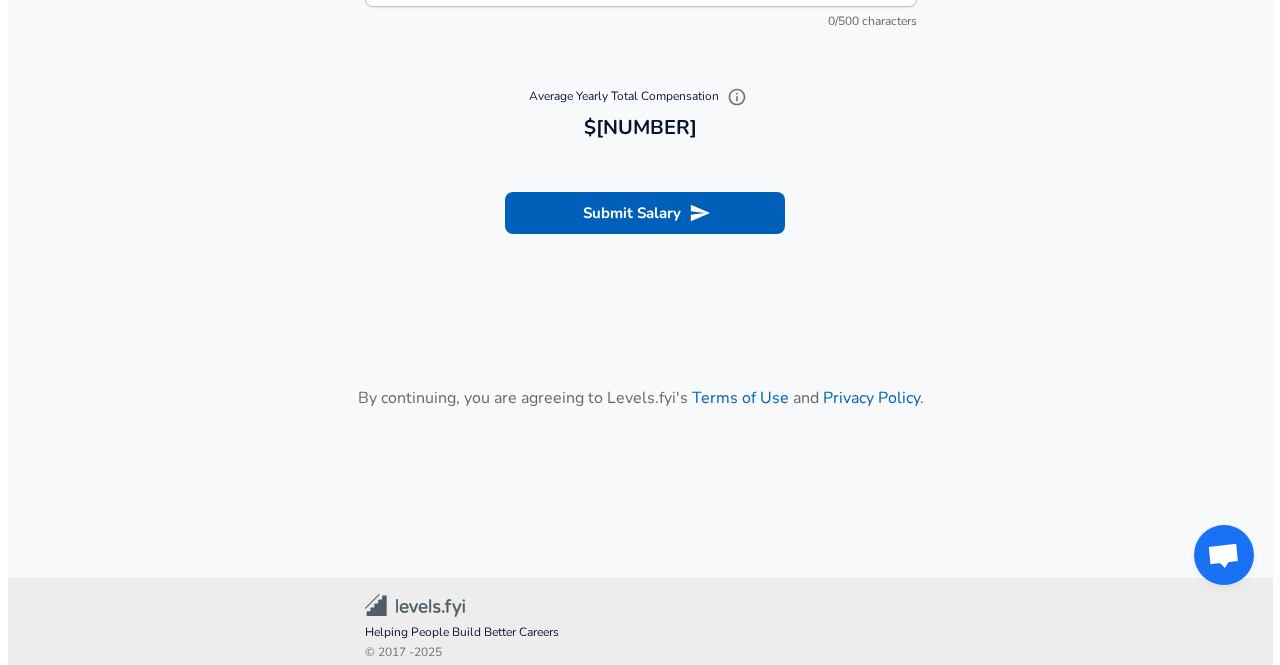 scroll, scrollTop: 2698, scrollLeft: 0, axis: vertical 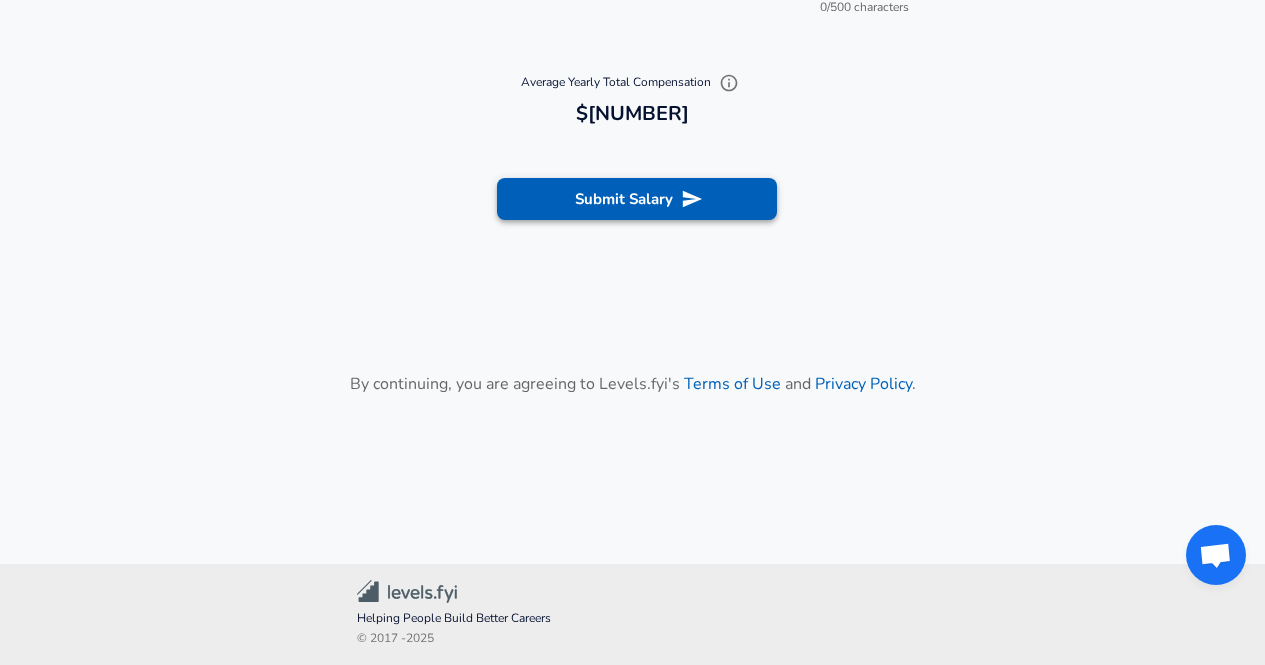 click on "Submit Salary" at bounding box center (637, 199) 